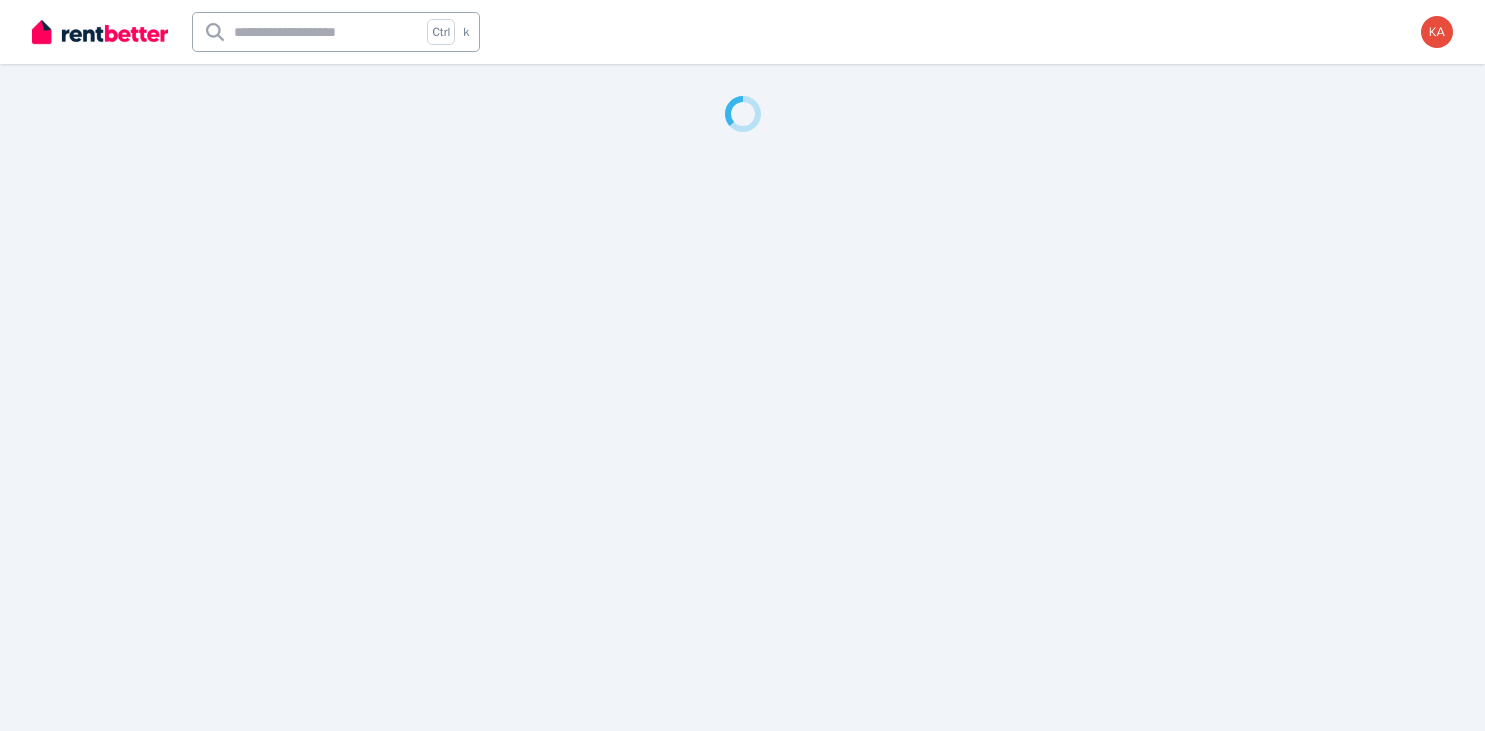scroll, scrollTop: 0, scrollLeft: 0, axis: both 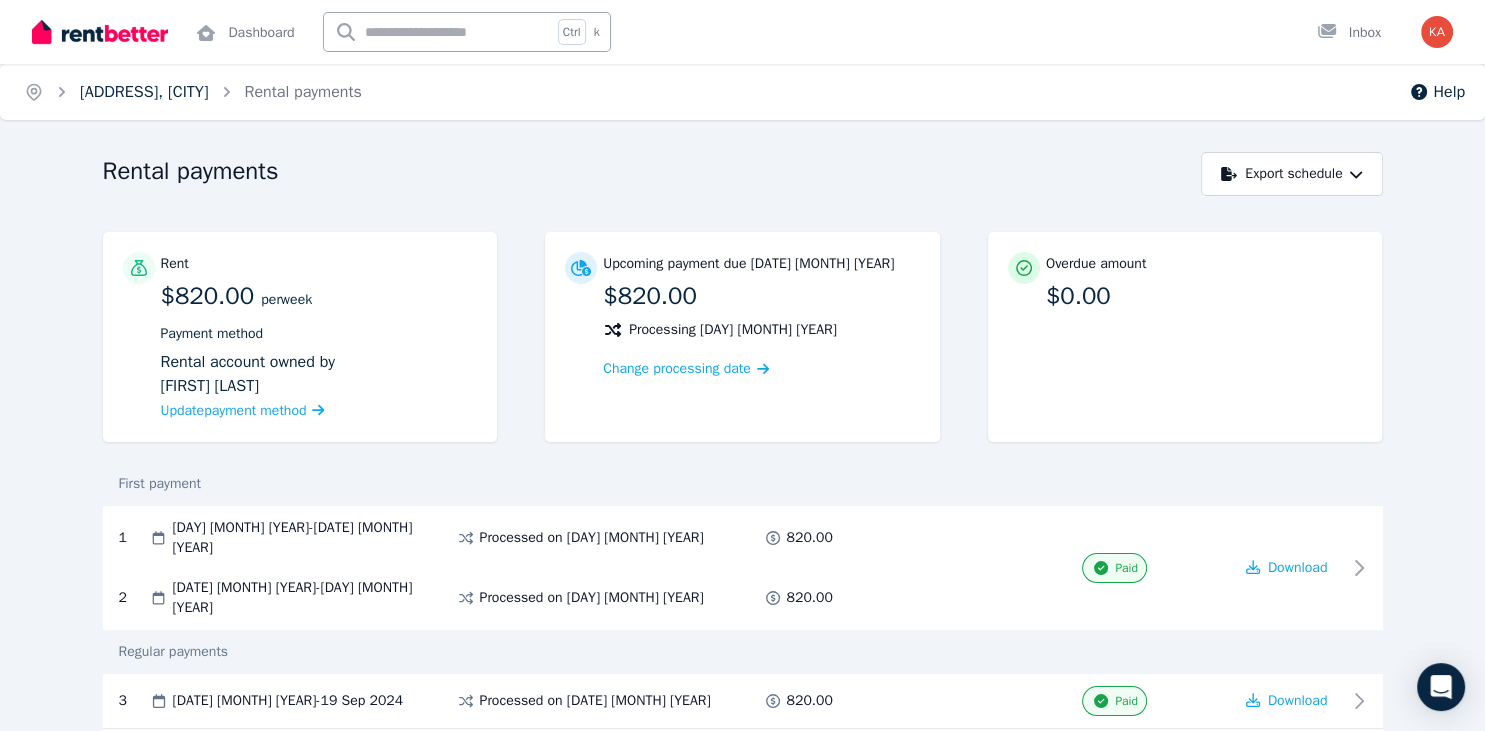 click on "[ADDRESS], [CITY]" at bounding box center (144, 92) 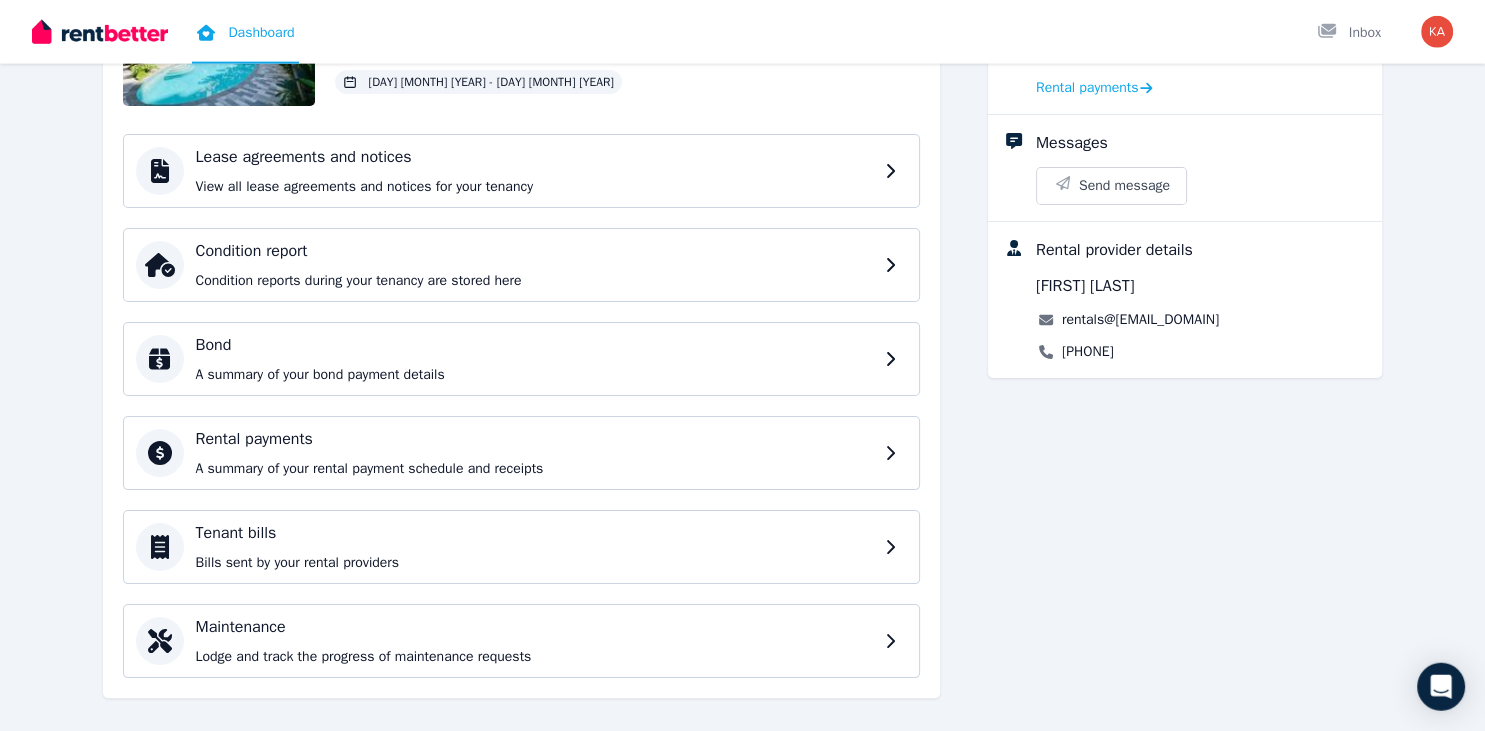 scroll, scrollTop: 250, scrollLeft: 0, axis: vertical 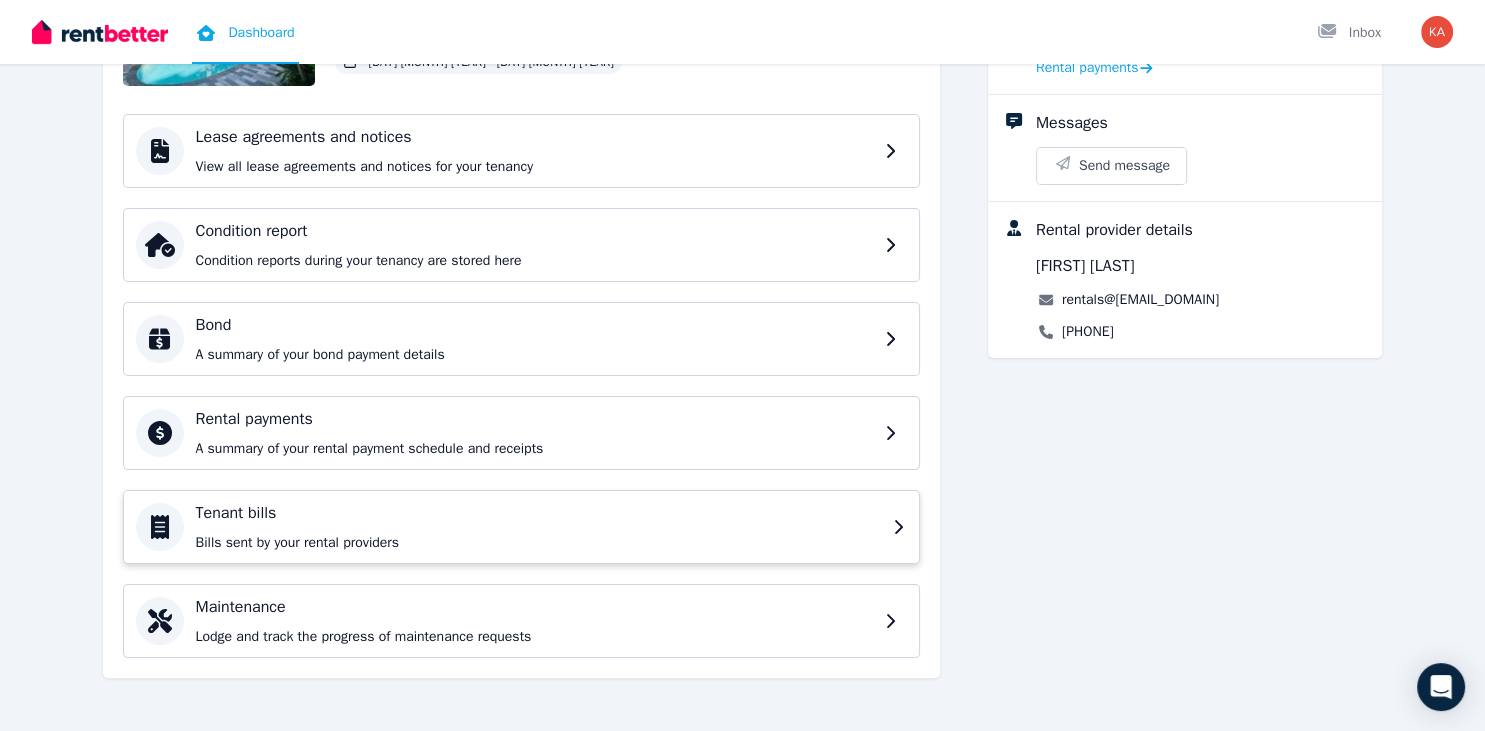 click on "Bills sent by your rental providers" at bounding box center [538, 543] 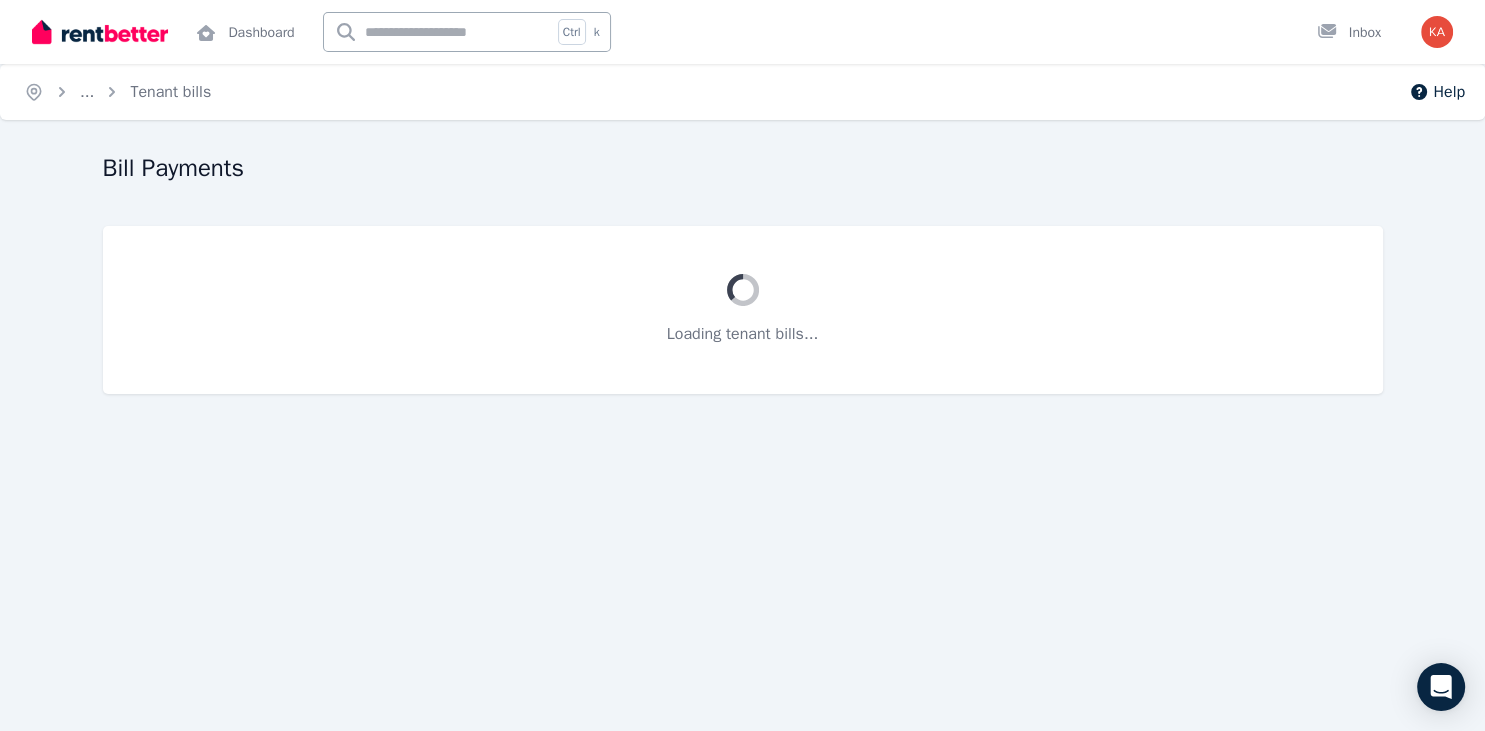 scroll, scrollTop: 0, scrollLeft: 0, axis: both 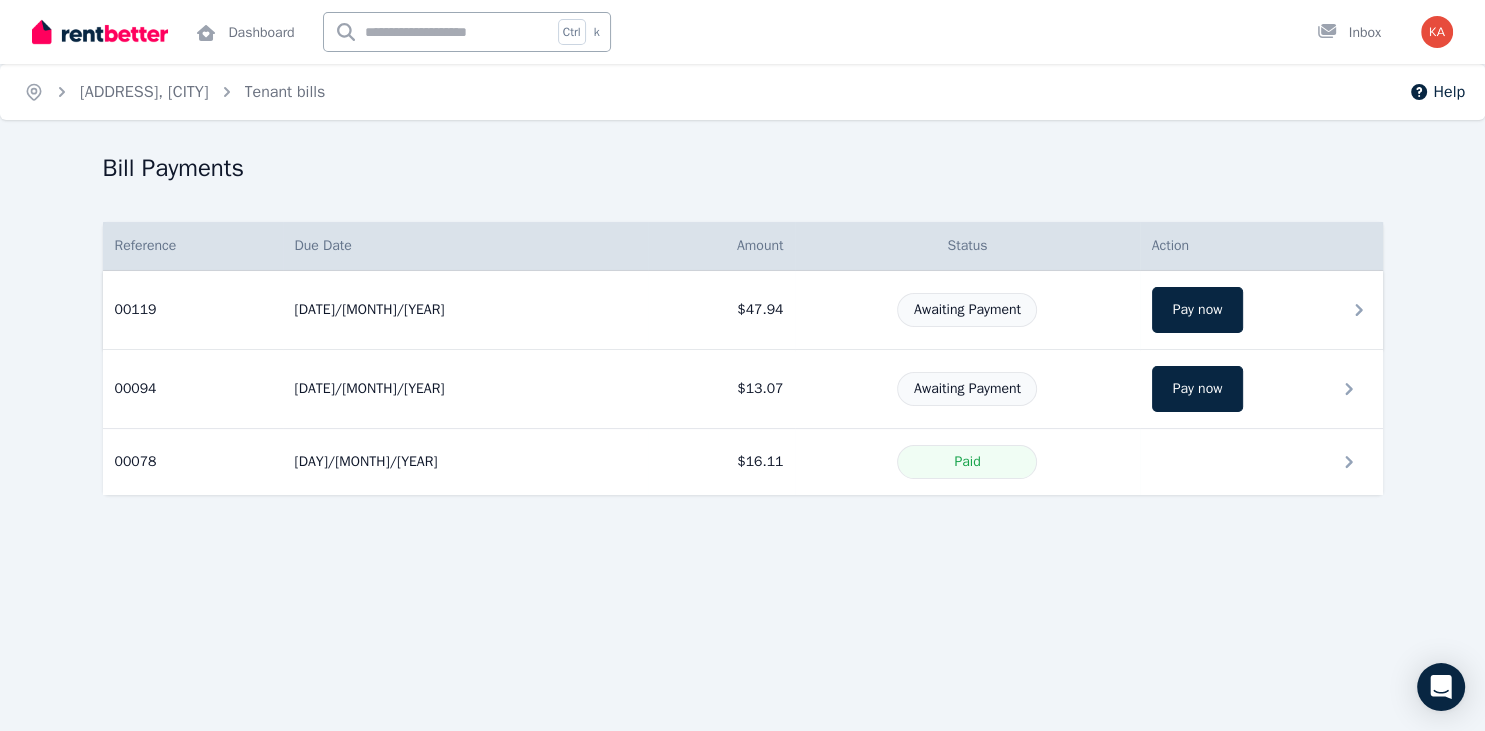 click on "00119" at bounding box center (136, 310) 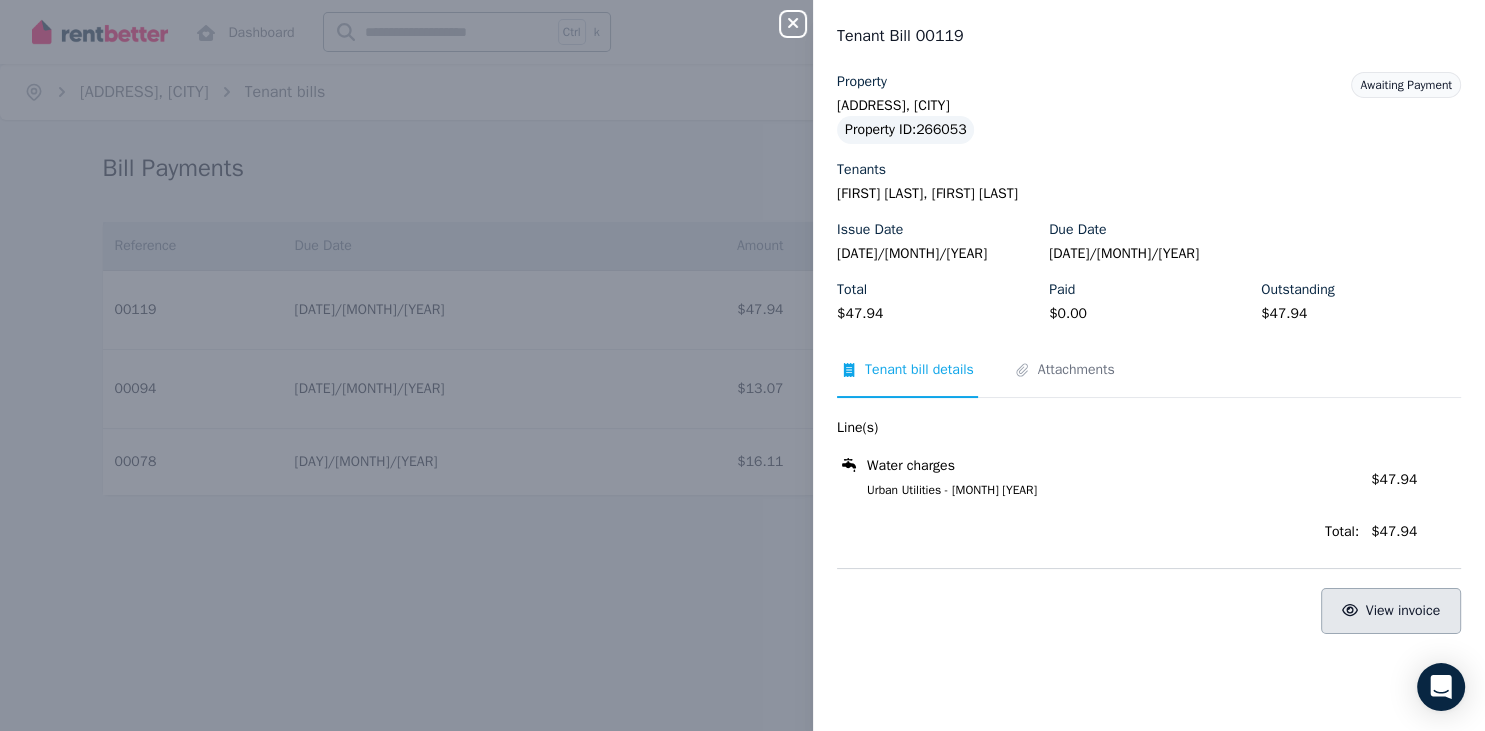 click on "View invoice" at bounding box center (1403, 610) 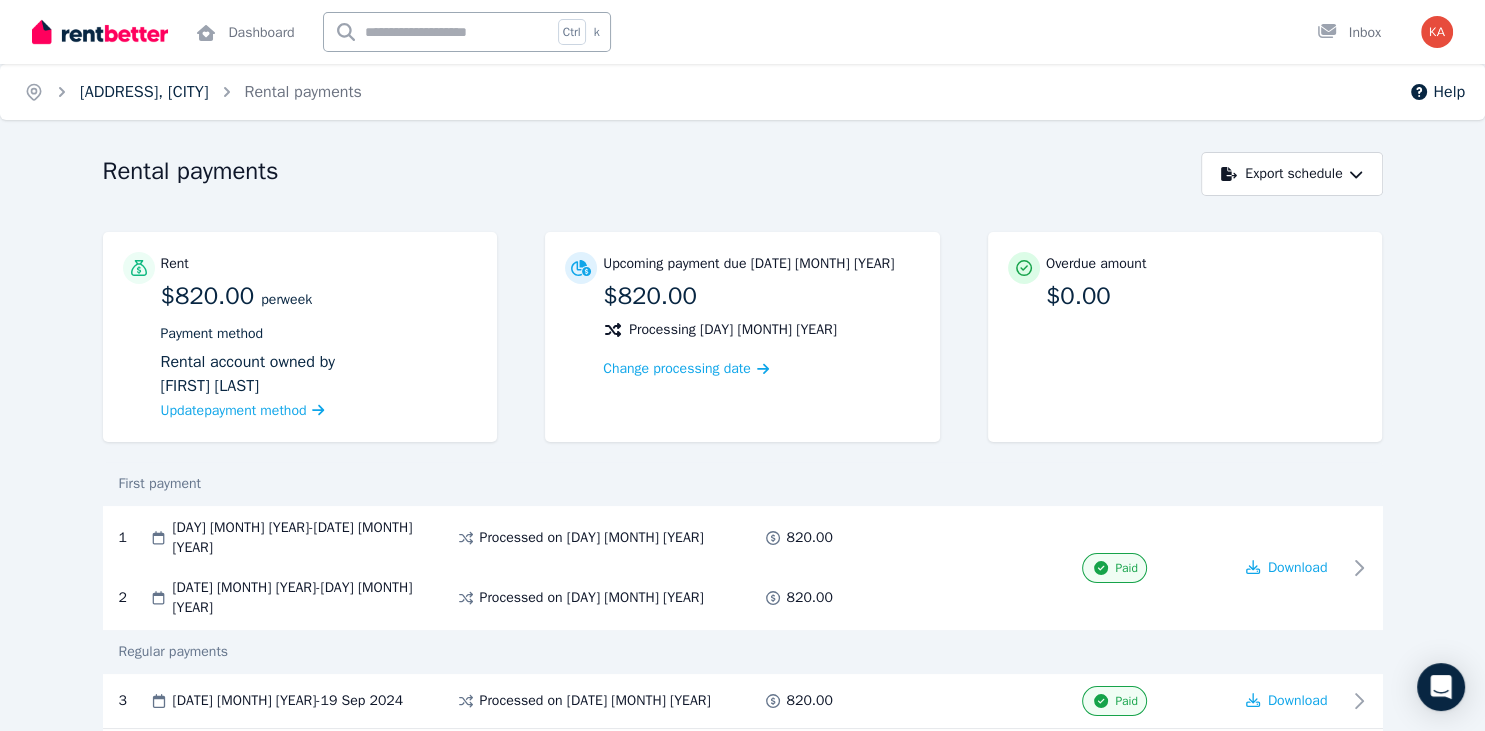 click on "[ADDRESS], [CITY]" at bounding box center (144, 92) 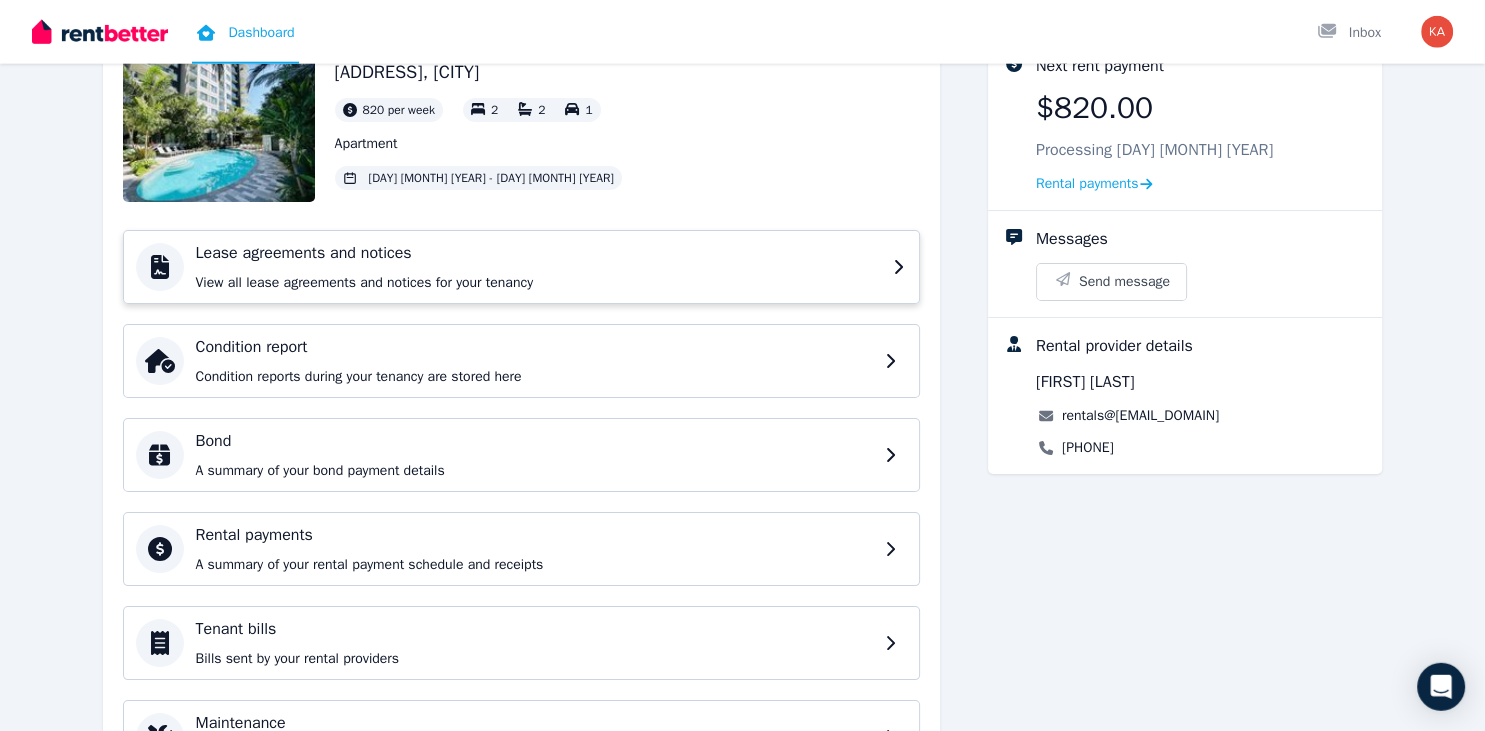 scroll, scrollTop: 250, scrollLeft: 0, axis: vertical 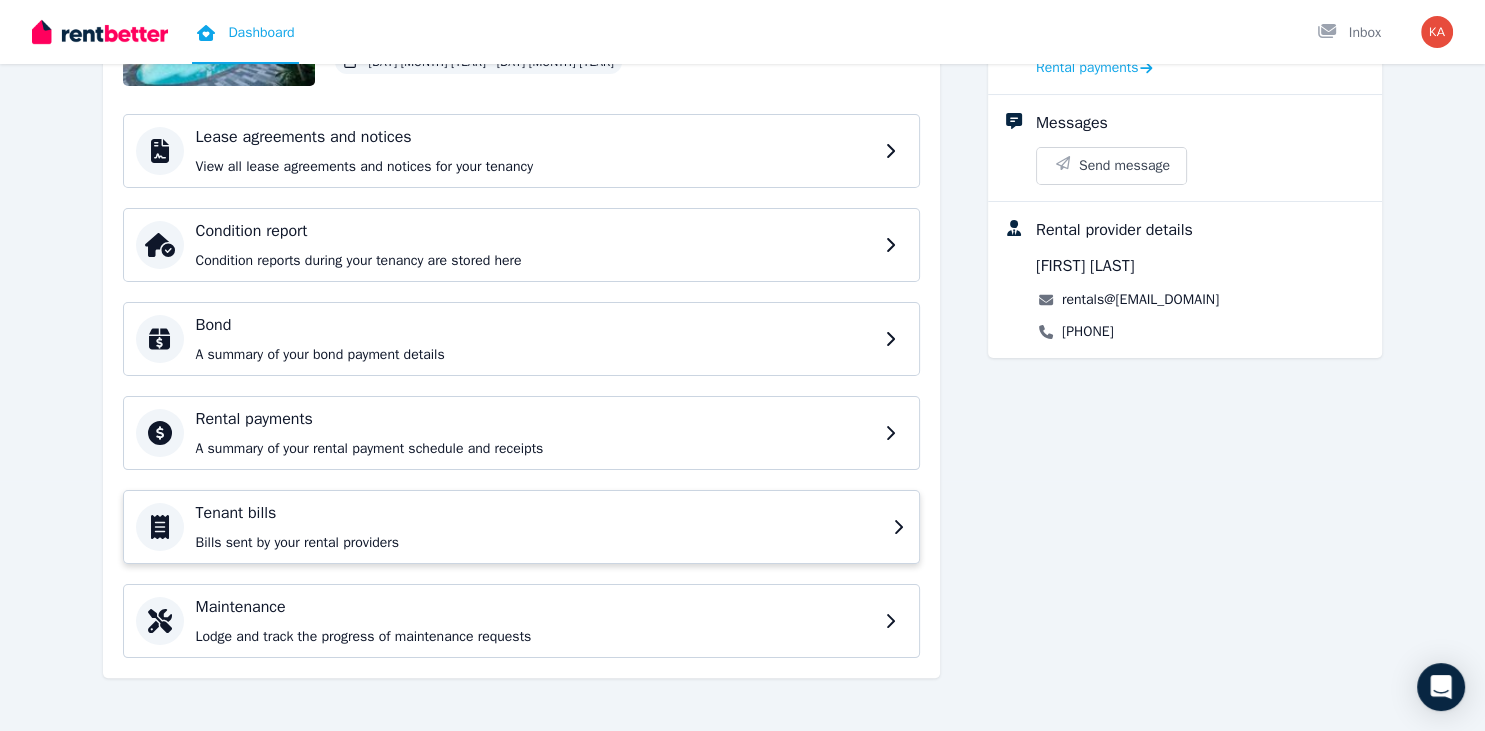 click on "Tenant bills" at bounding box center (538, 513) 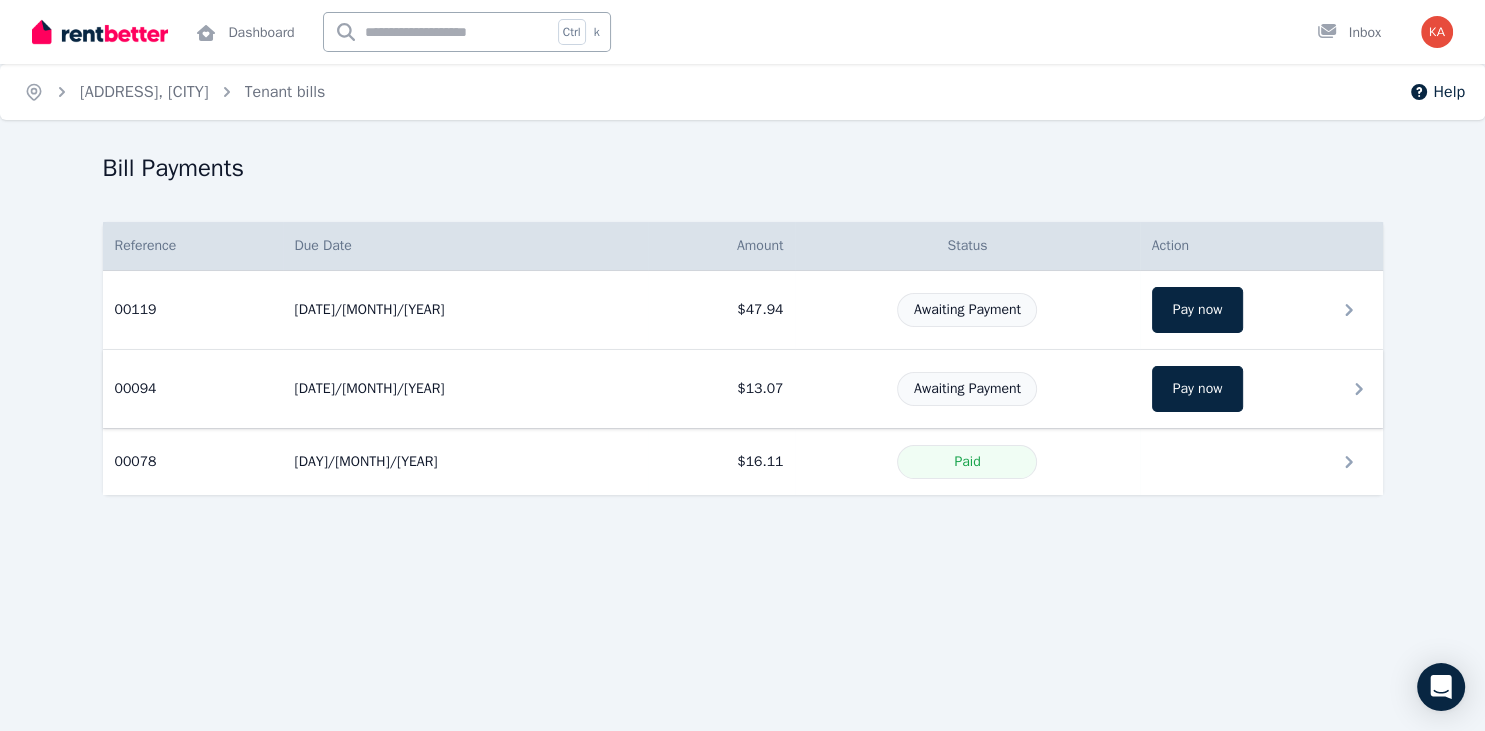 click on "00094" at bounding box center (136, 389) 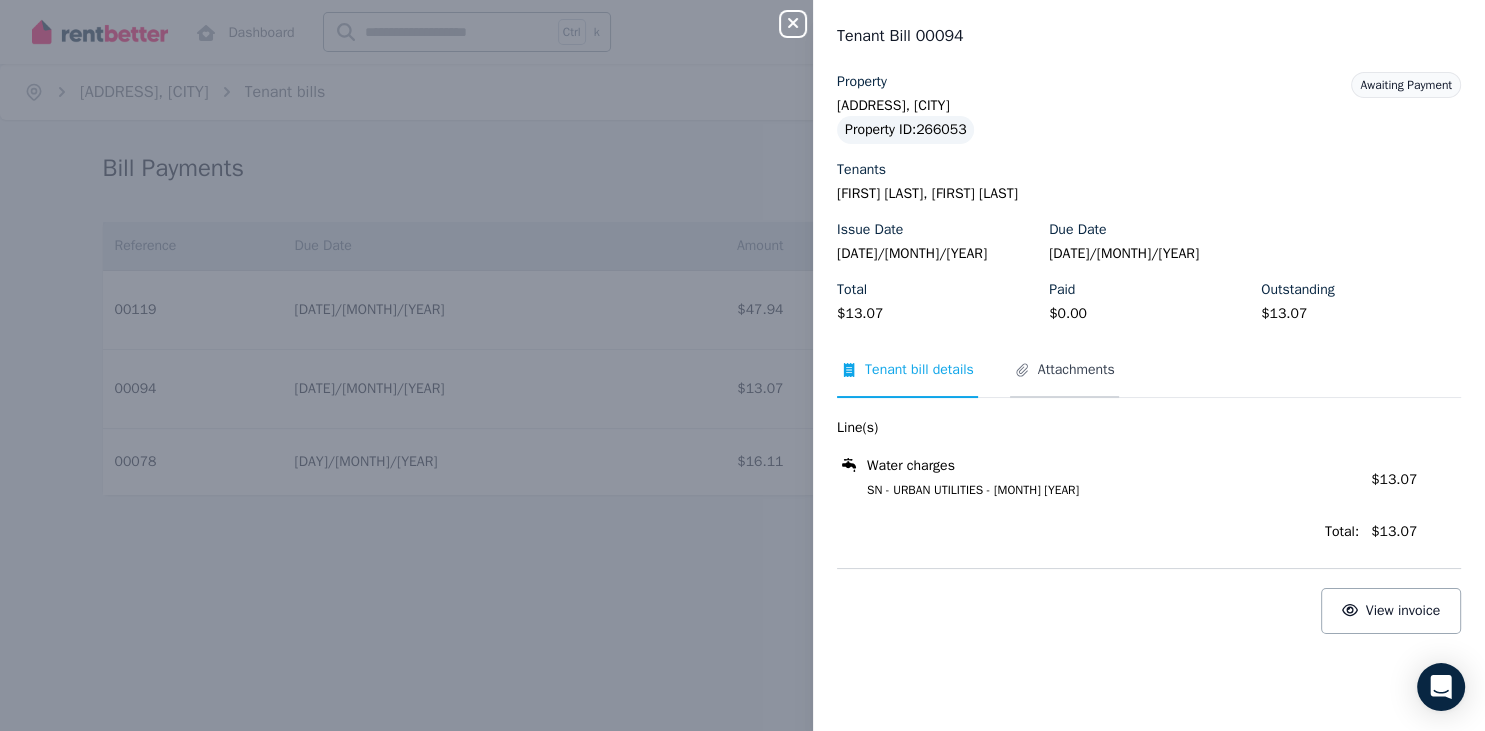 click on "Attachments" at bounding box center (1076, 370) 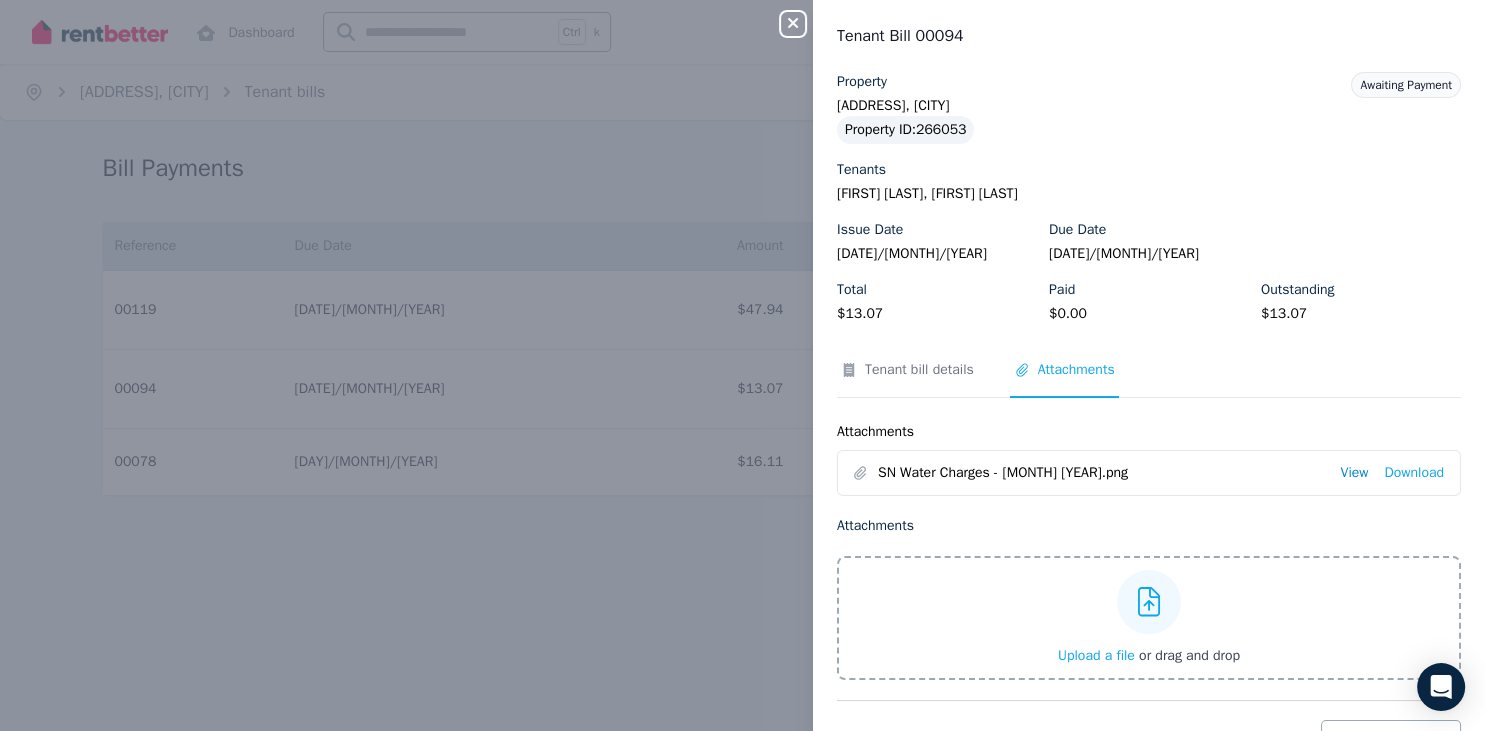 click on "View" at bounding box center (1354, 473) 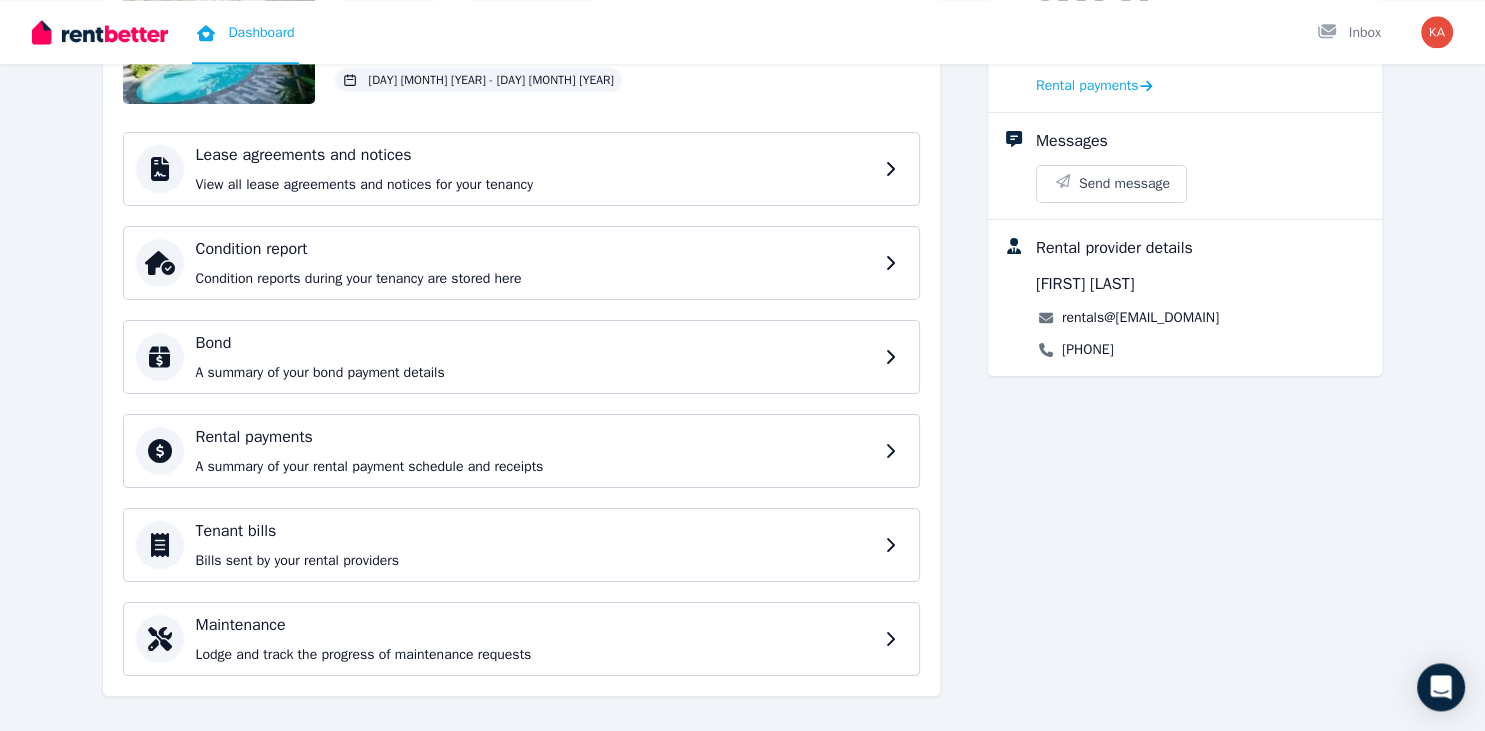 scroll, scrollTop: 250, scrollLeft: 0, axis: vertical 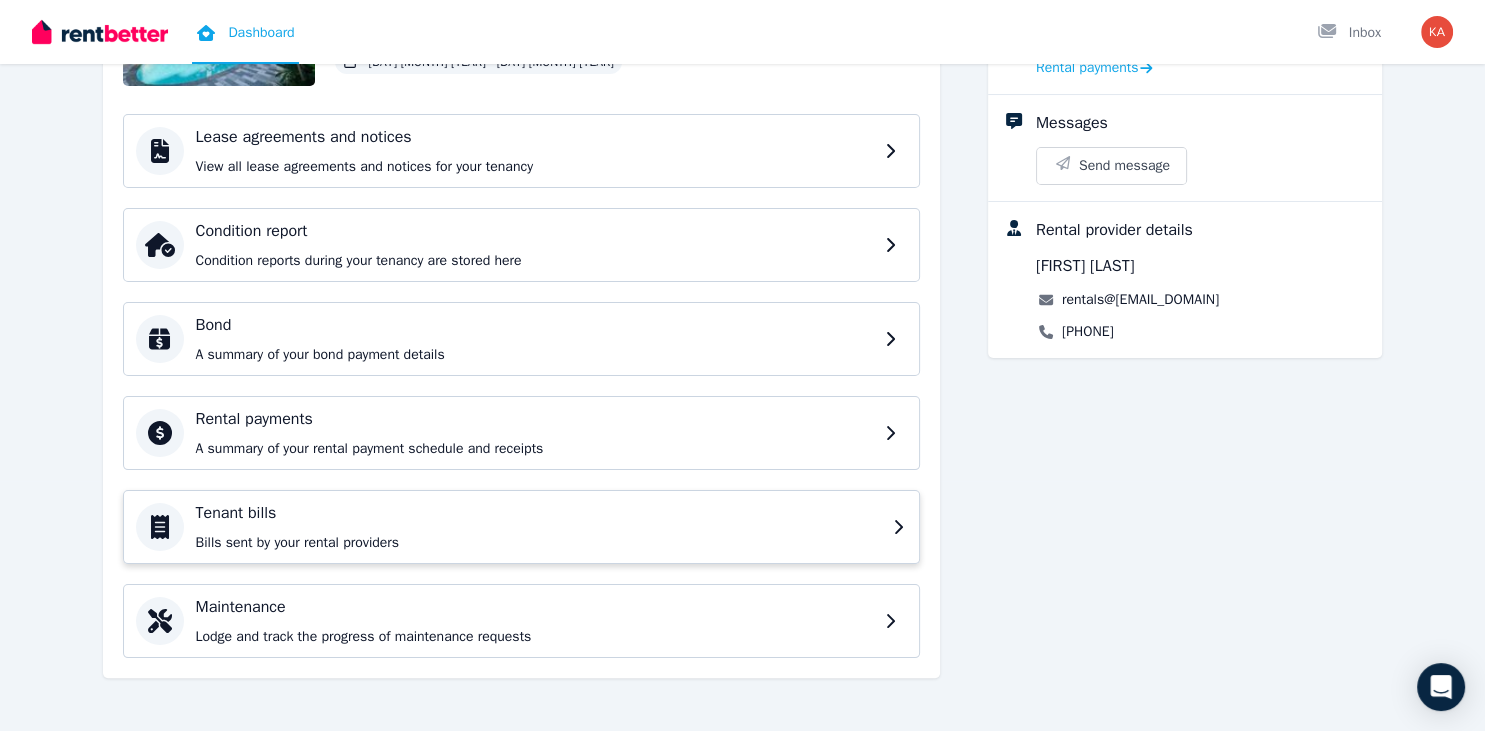 click on "Tenant bills" at bounding box center [538, 513] 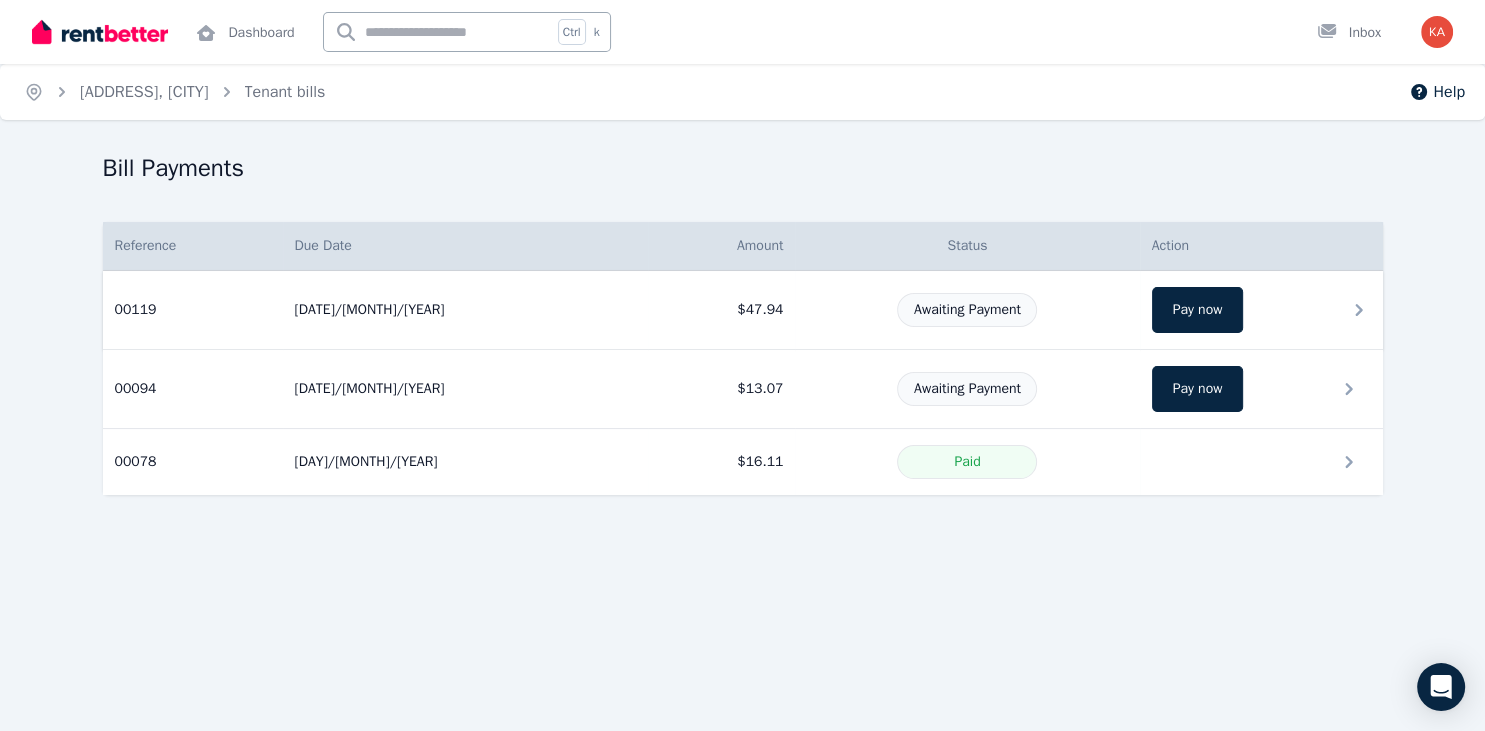 click 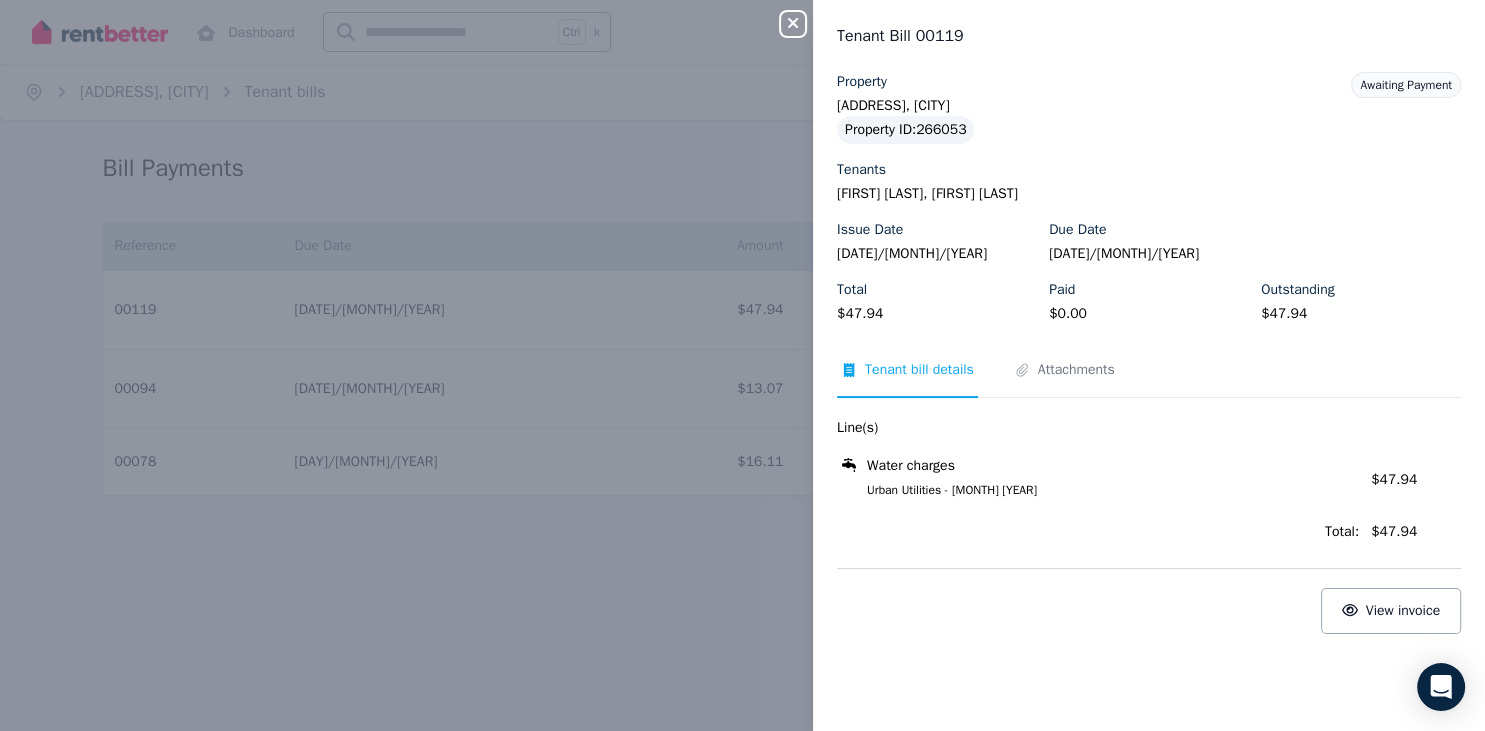 click 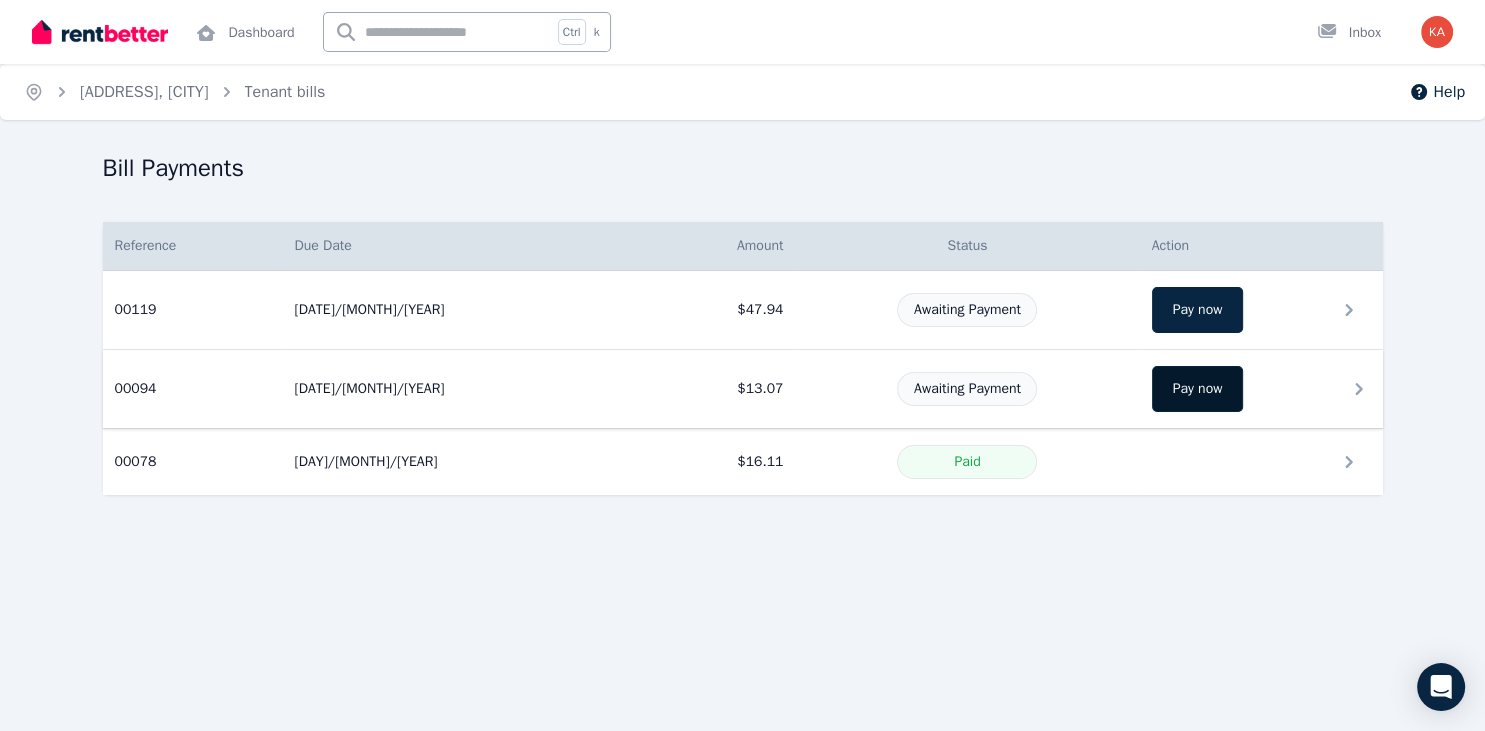 click on "Pay now" at bounding box center (1198, 389) 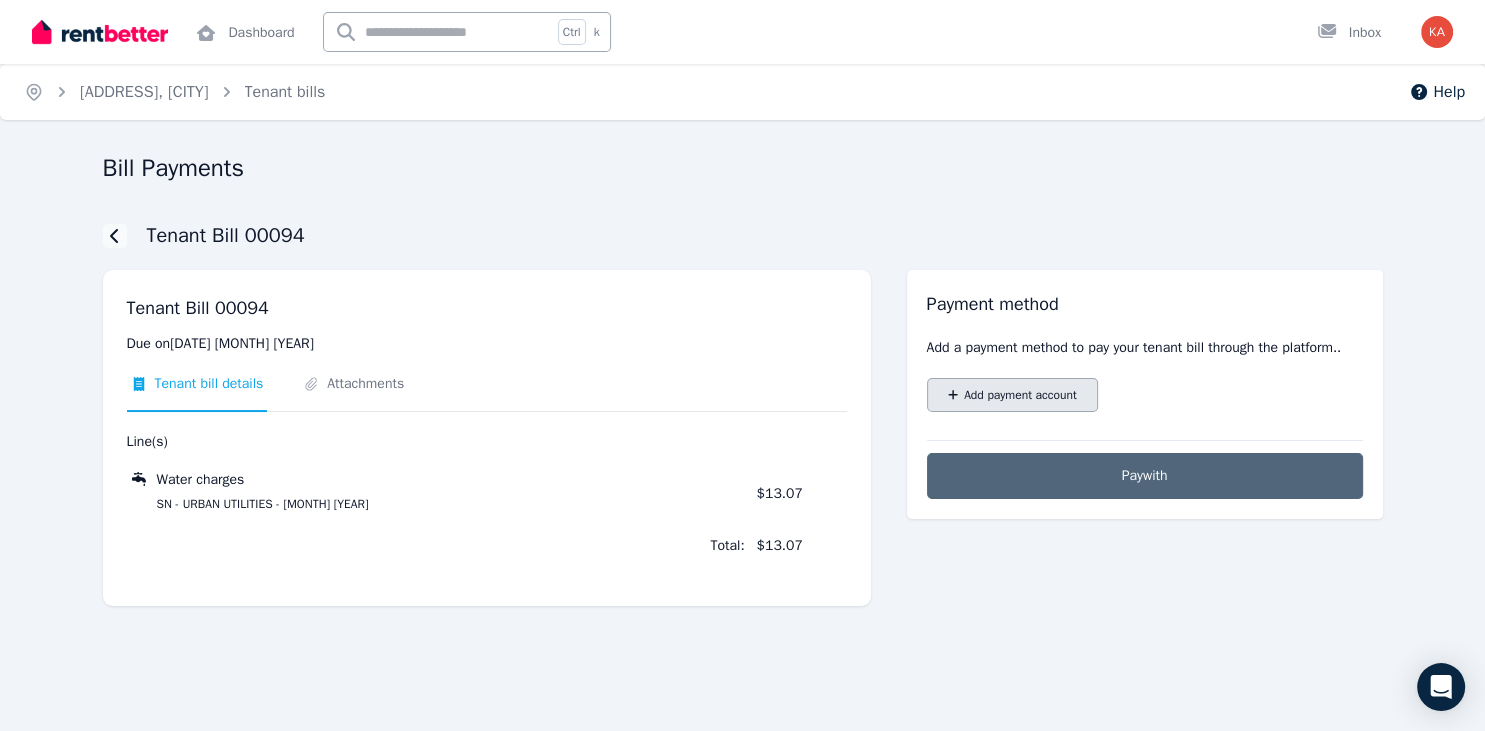 click on "Add payment account" at bounding box center [1020, 395] 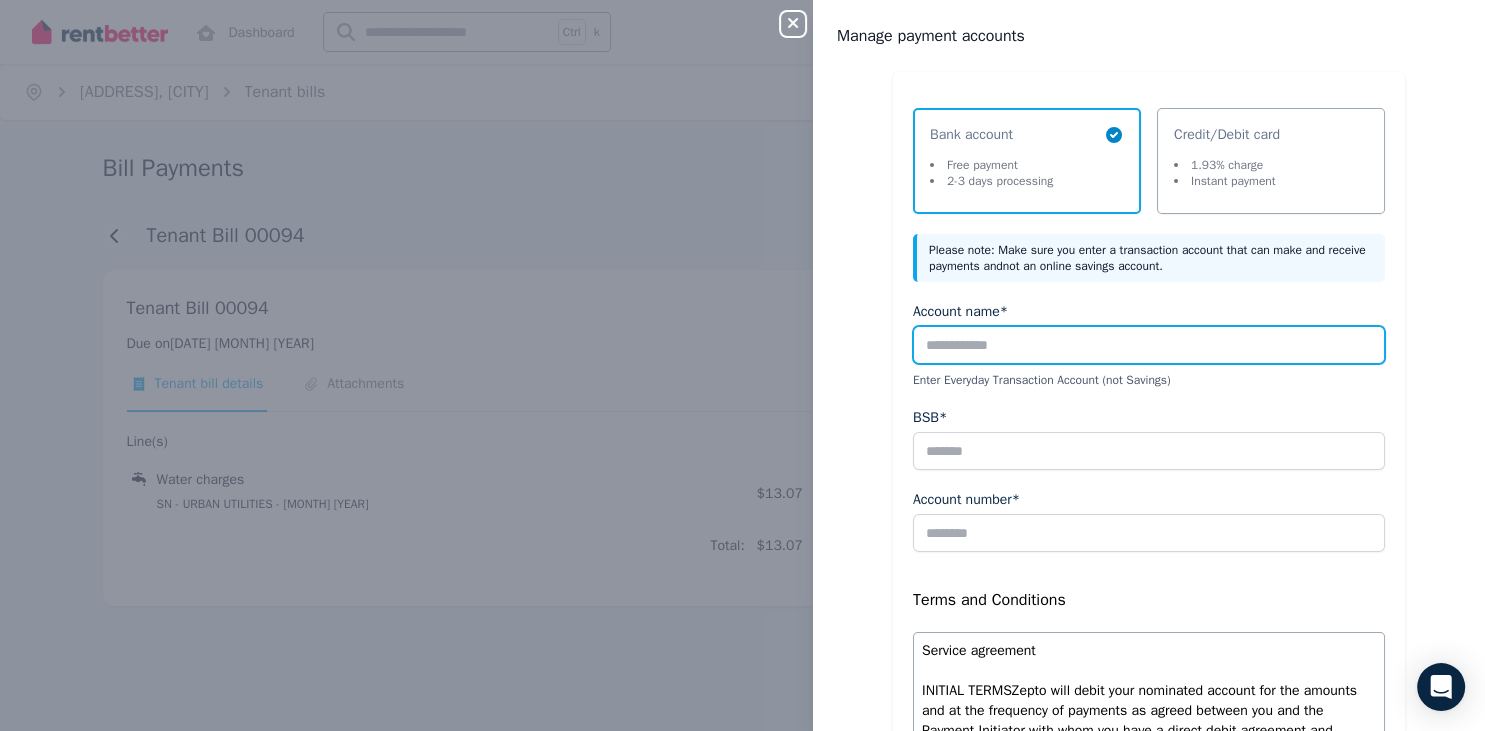 click on "Account name*" at bounding box center (1149, 345) 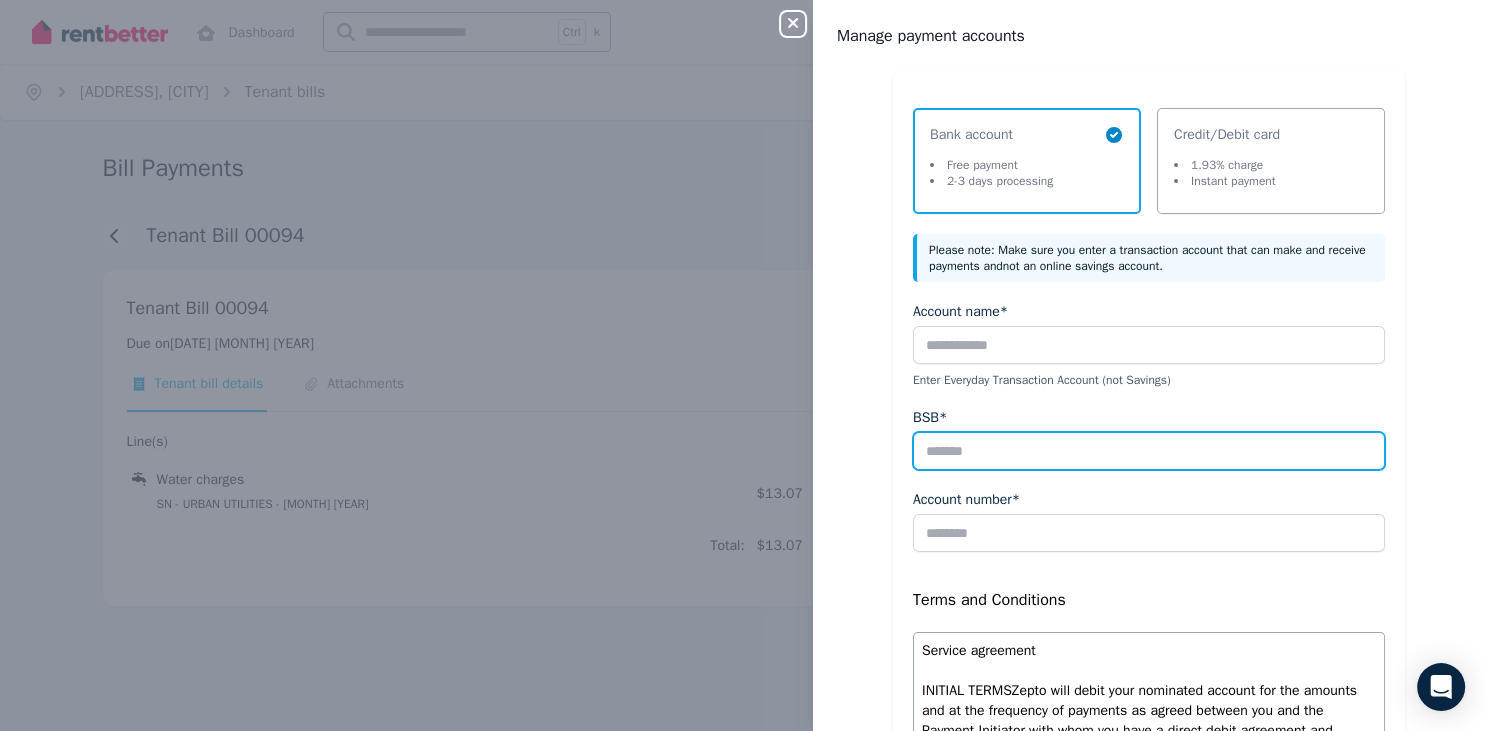 click on "BSB*" at bounding box center (1149, 451) 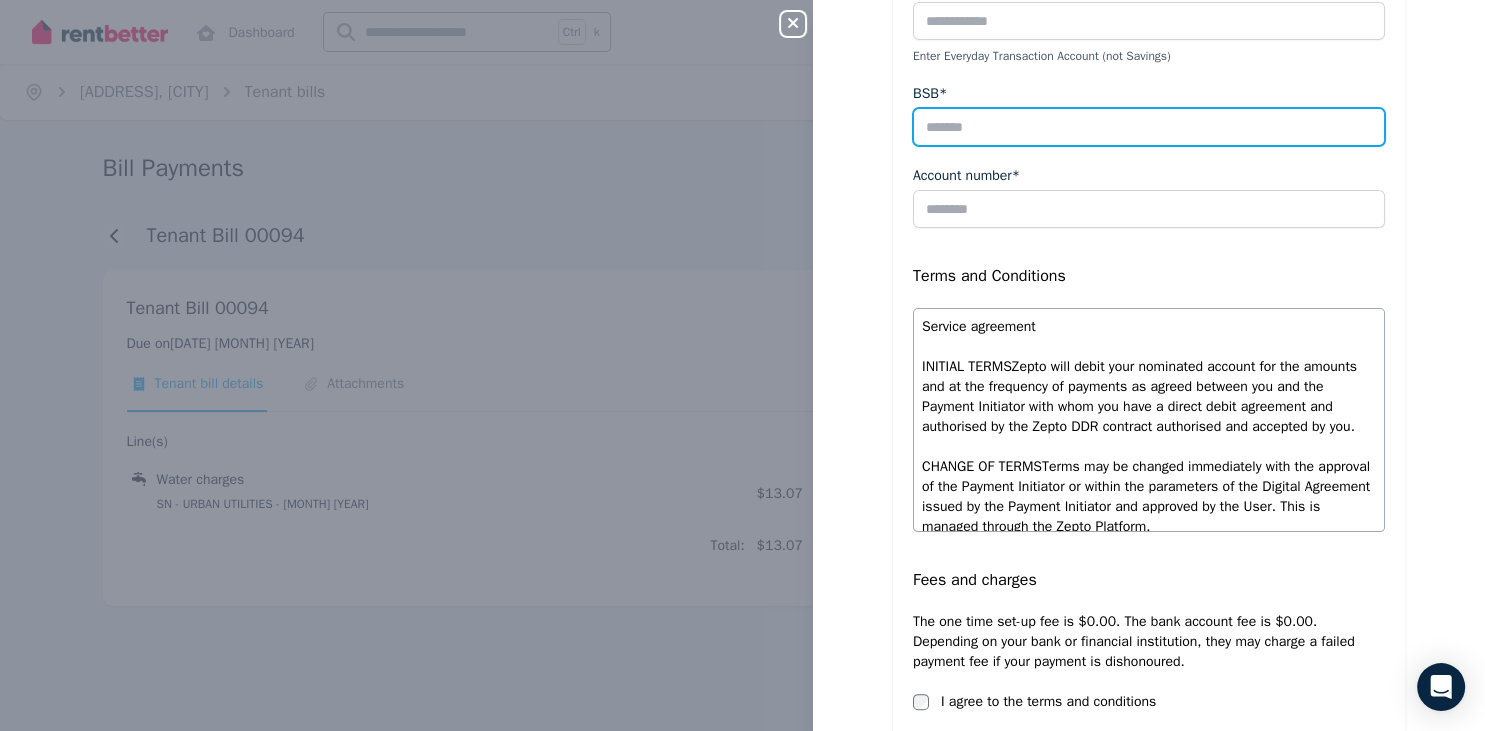 scroll, scrollTop: 0, scrollLeft: 0, axis: both 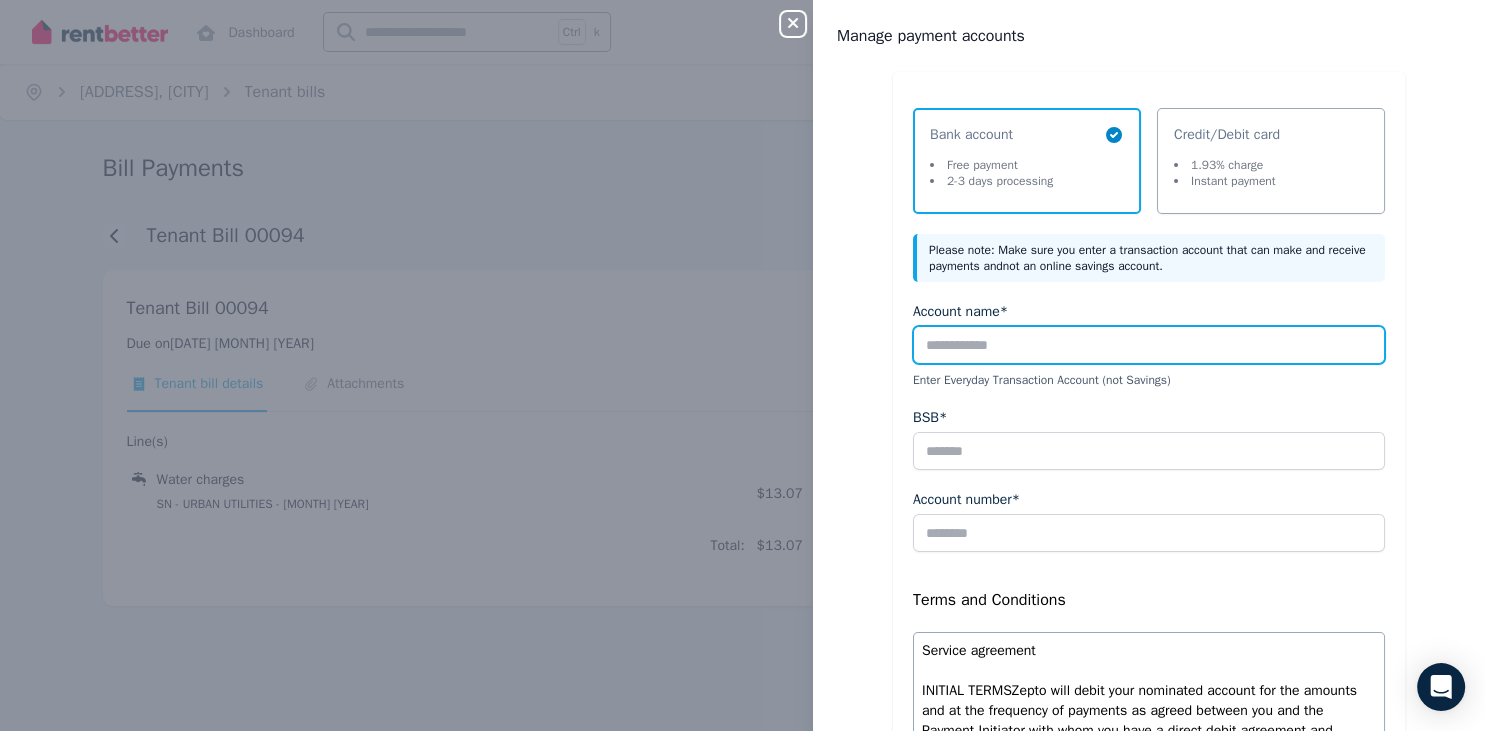 click on "Account name*" at bounding box center (1149, 345) 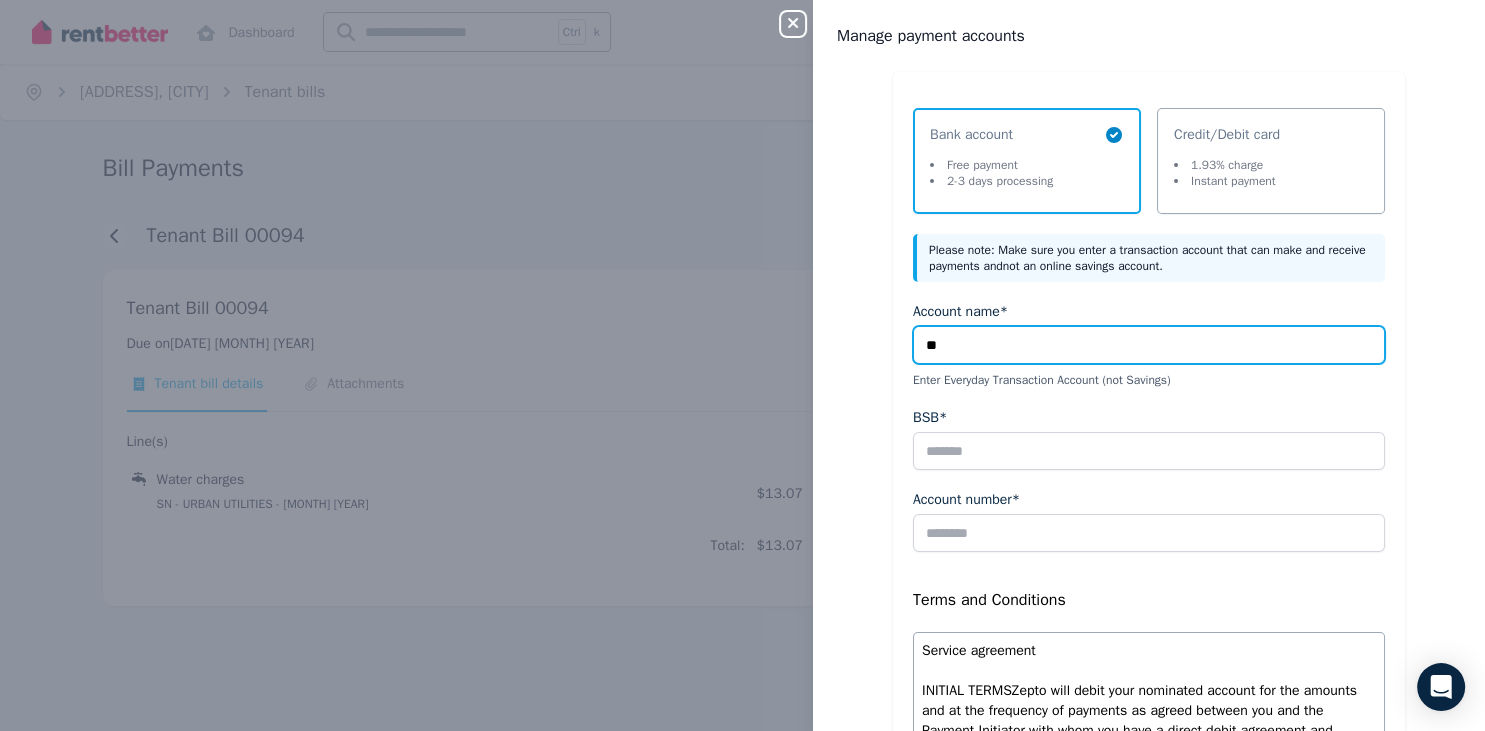 type on "*" 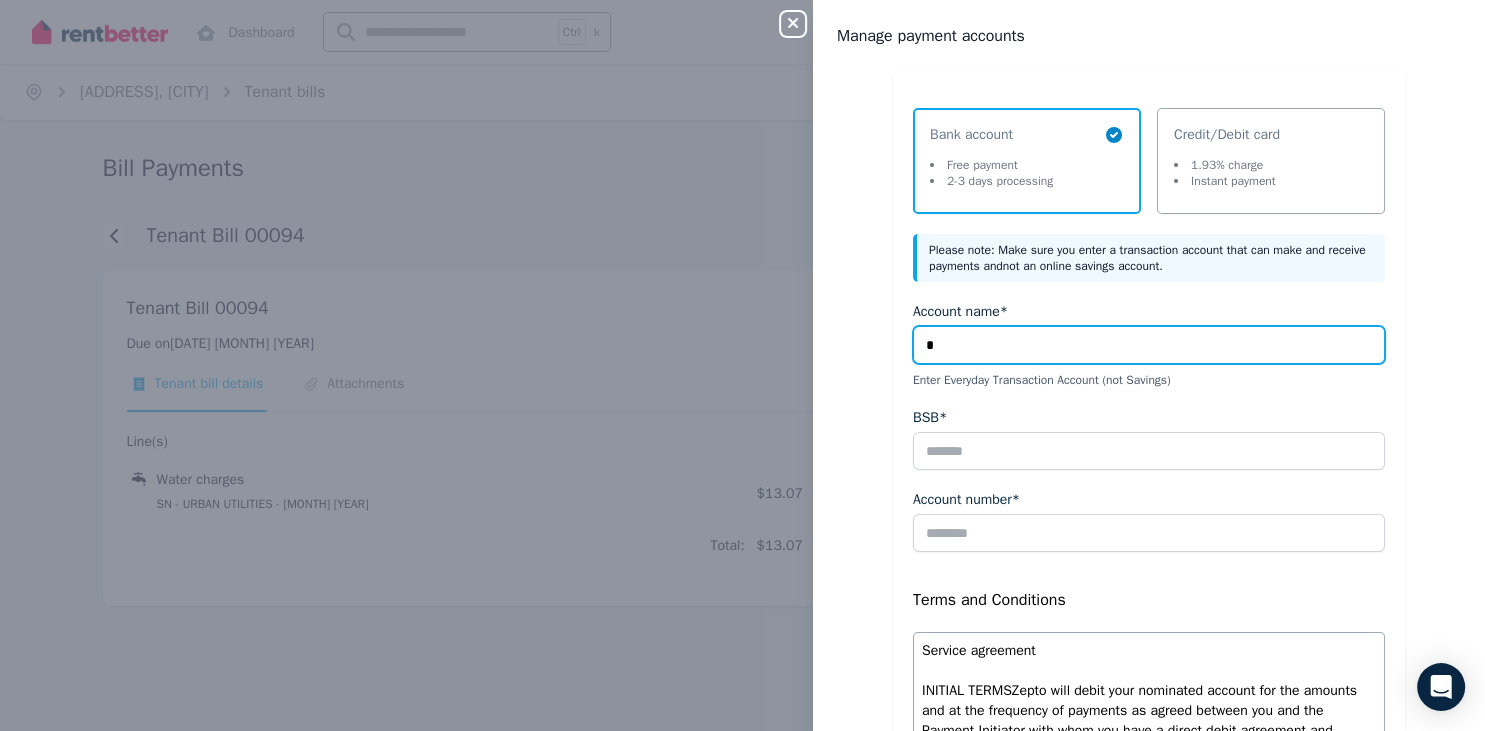 type 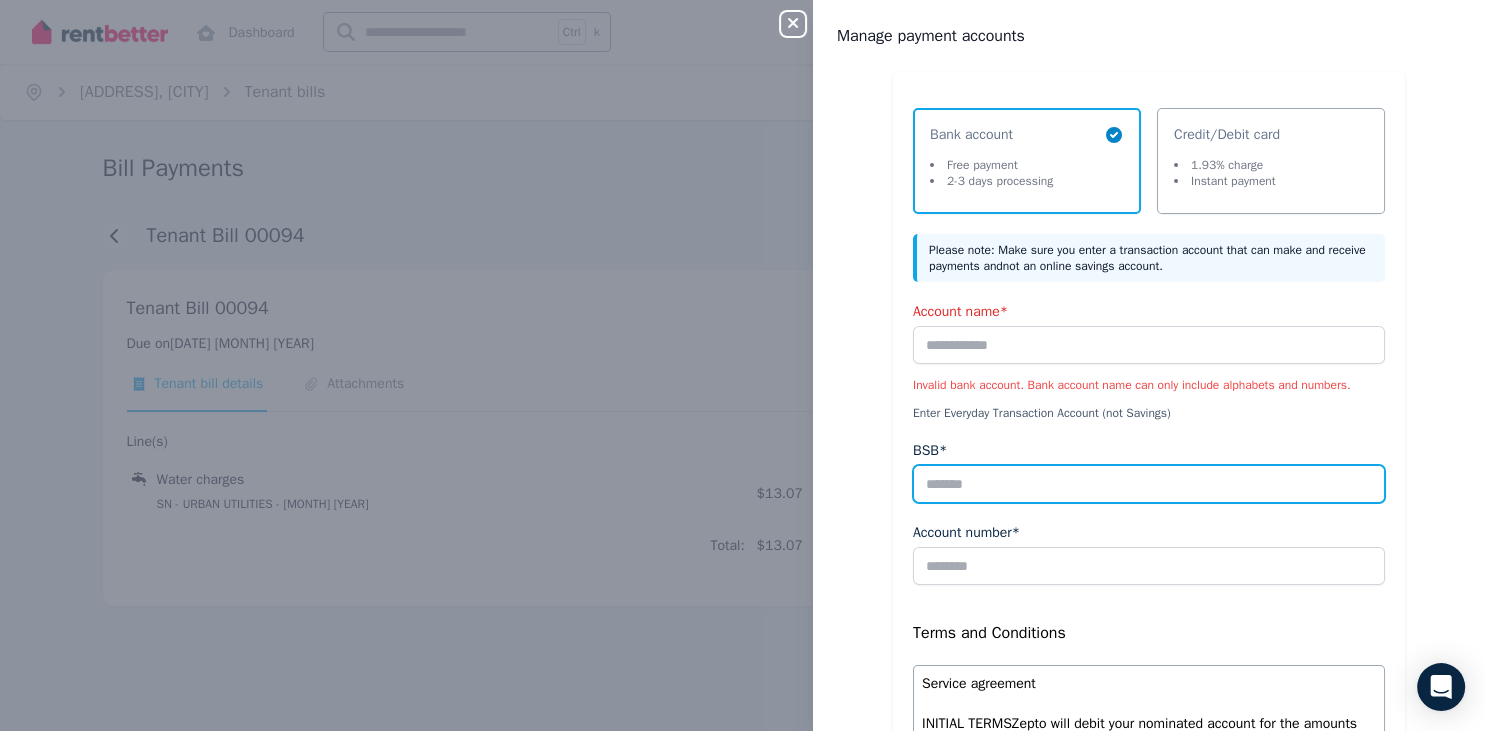 click on "BSB*" at bounding box center (1149, 484) 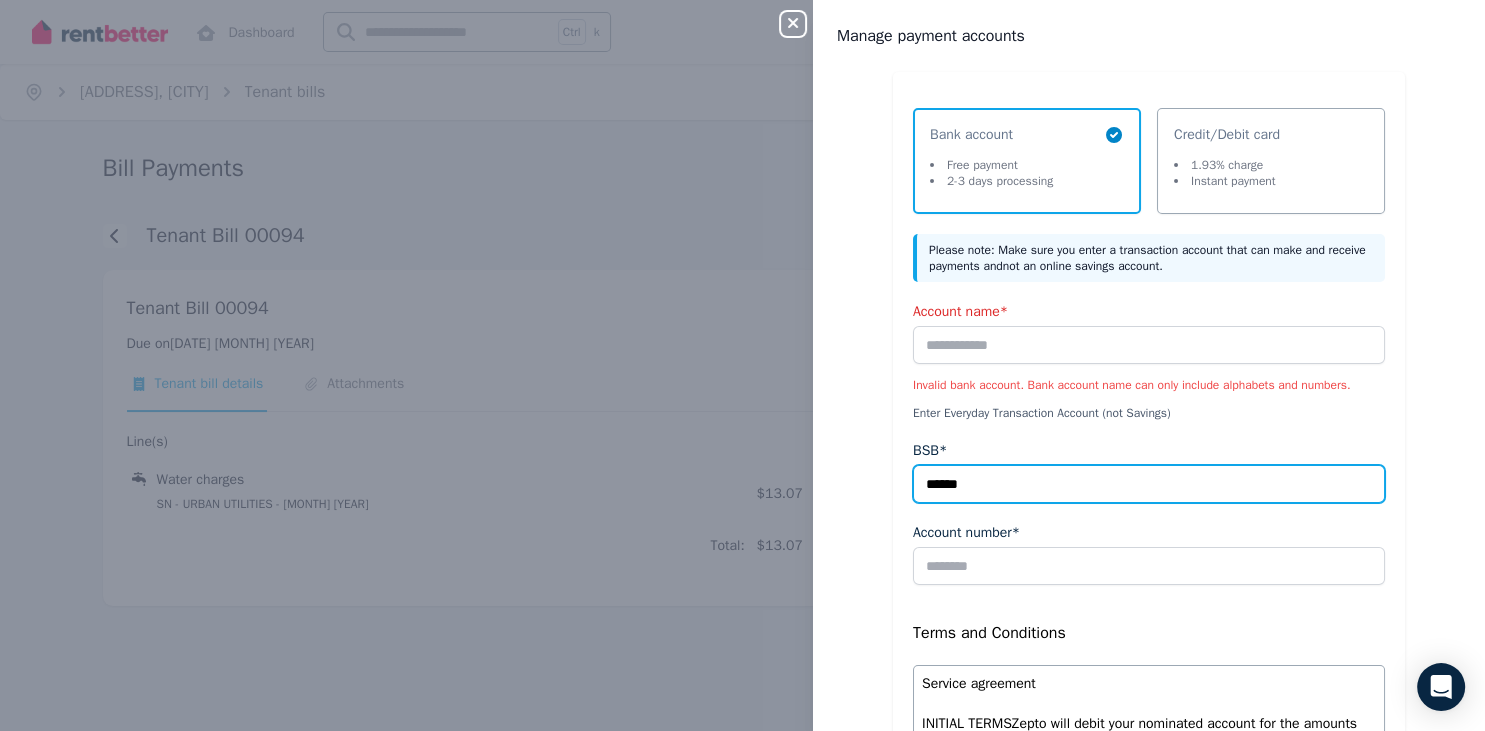 type on "******" 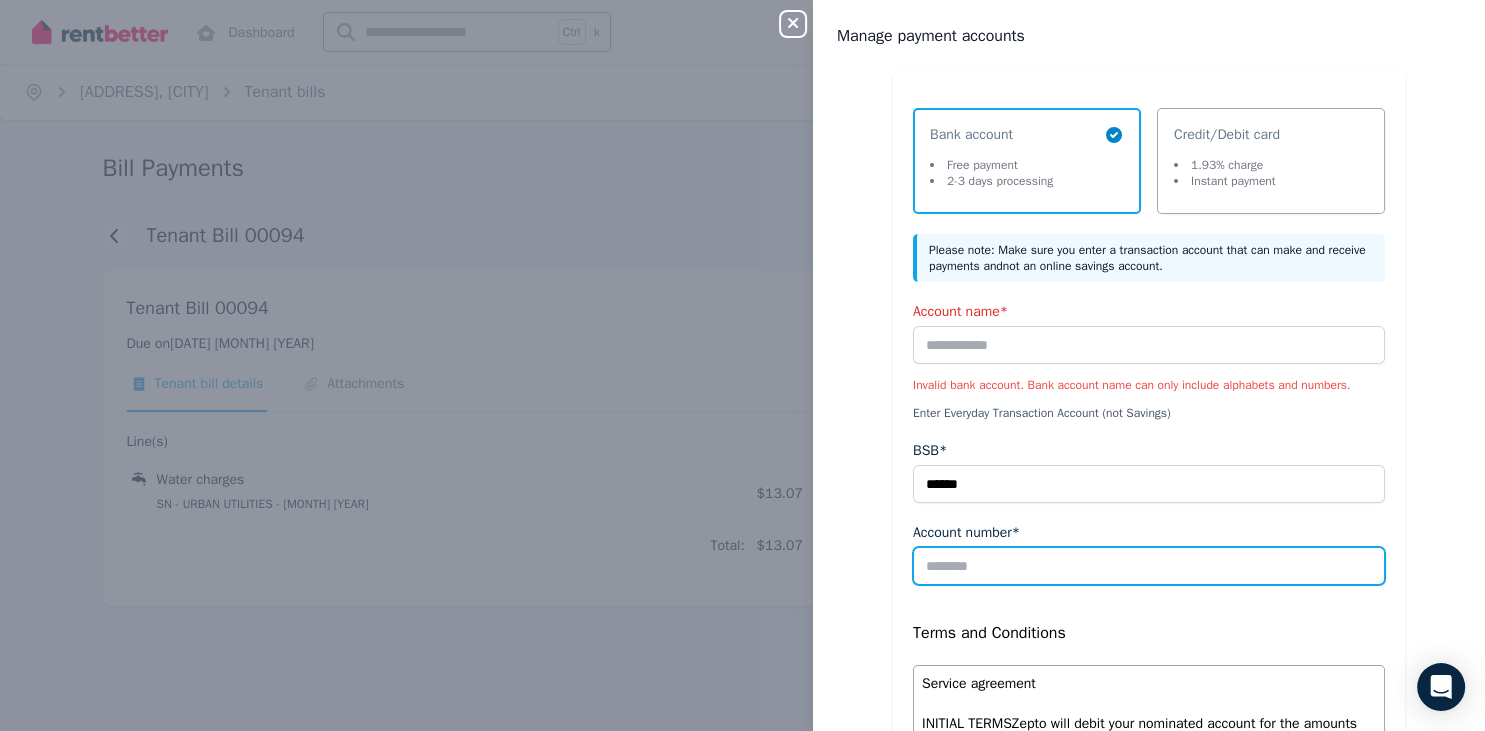 click on "Account number*" at bounding box center (1149, 566) 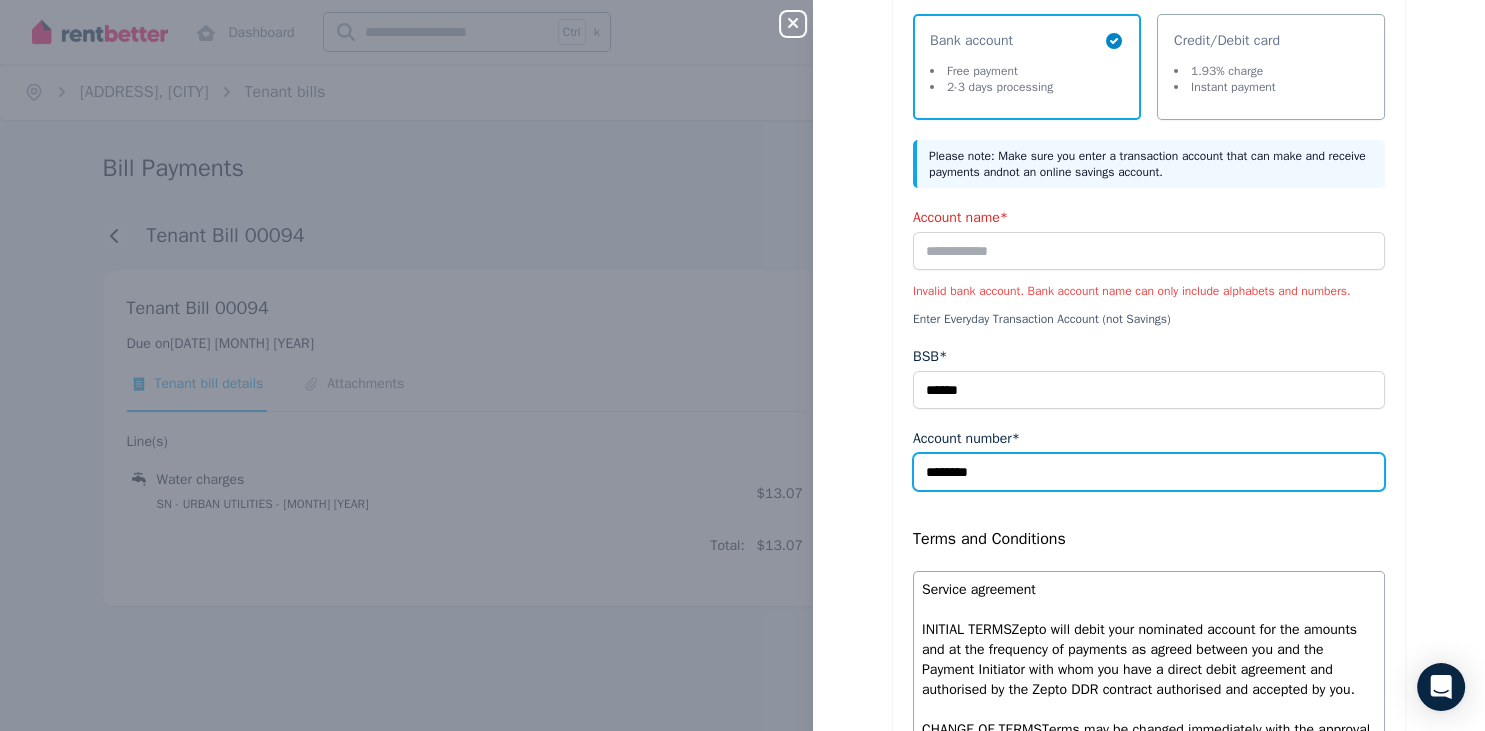 scroll, scrollTop: 130, scrollLeft: 0, axis: vertical 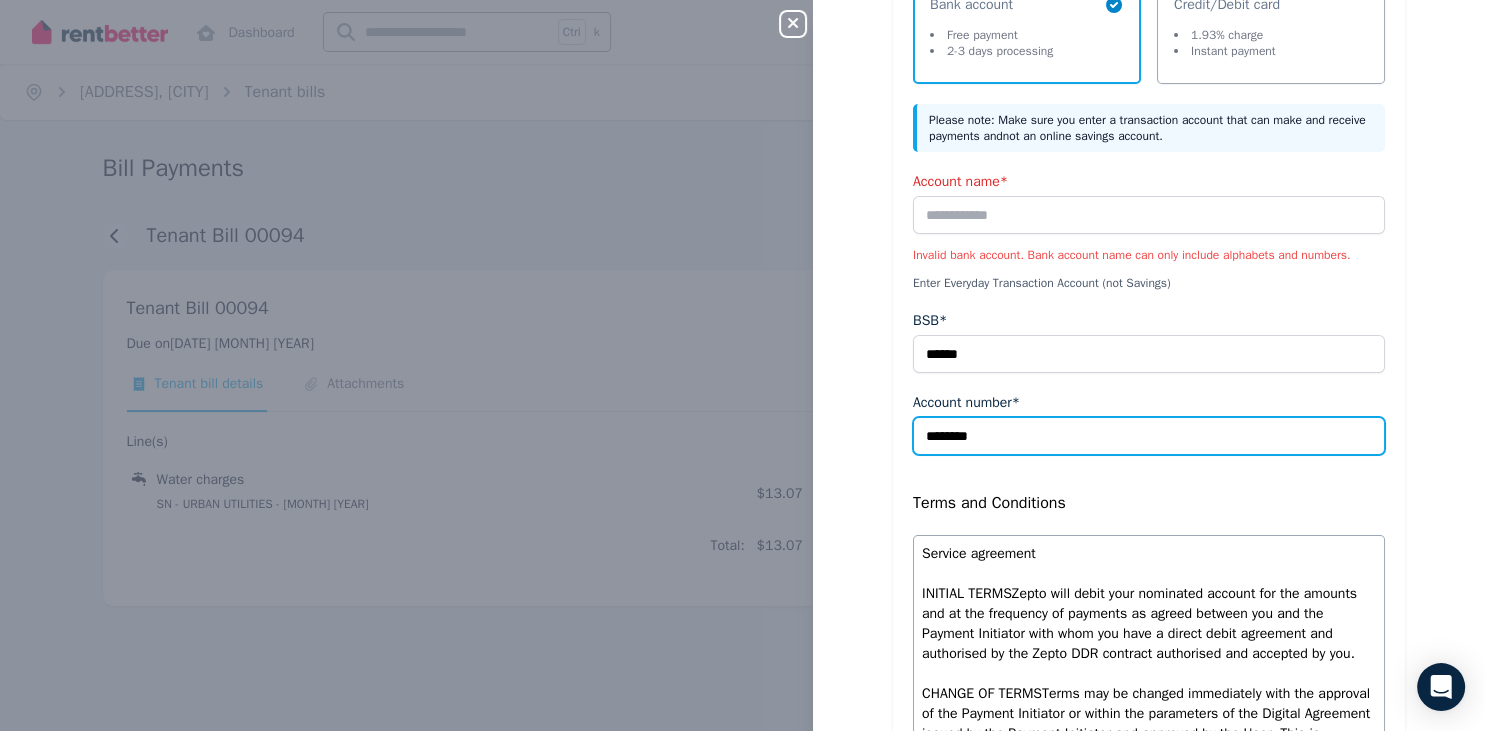 type on "********" 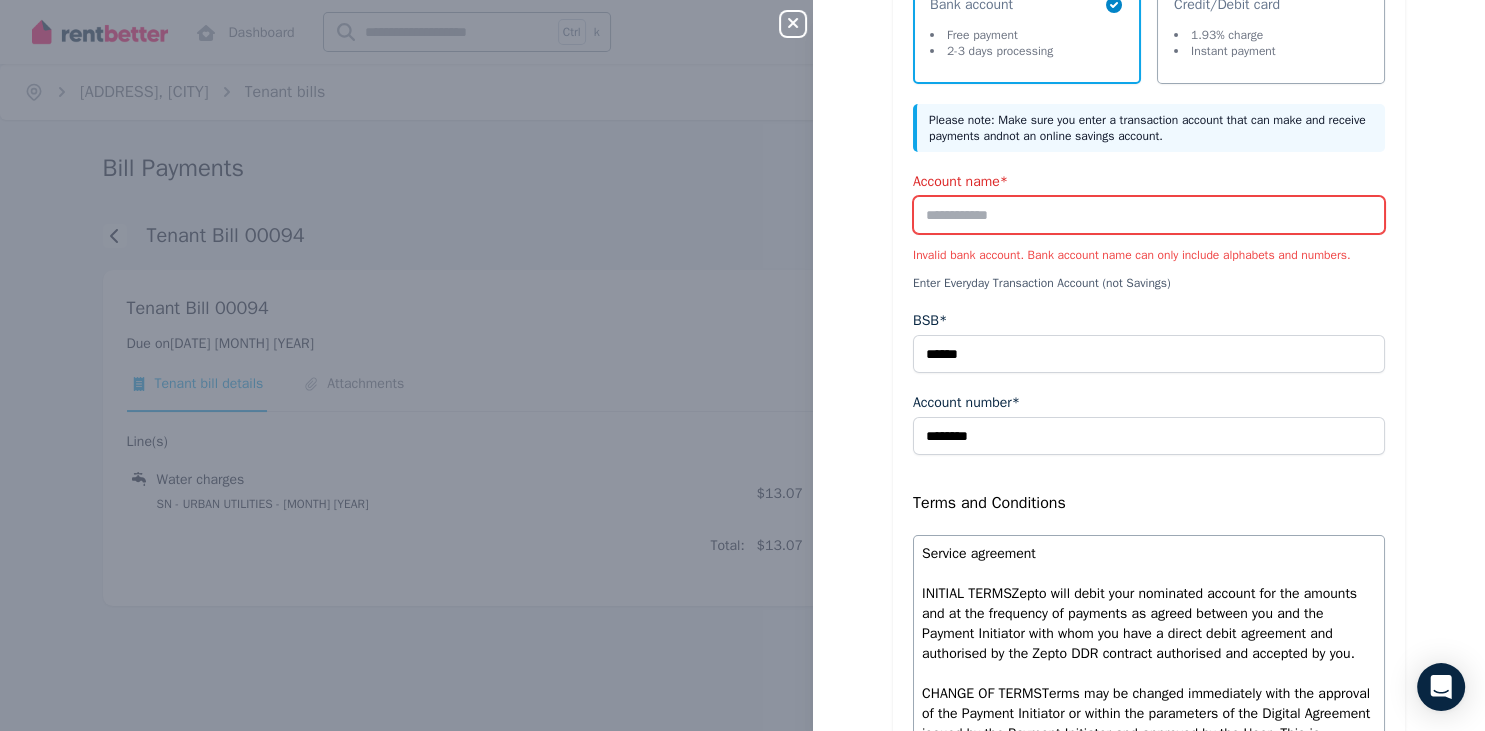 click on "Account name*" at bounding box center [1149, 215] 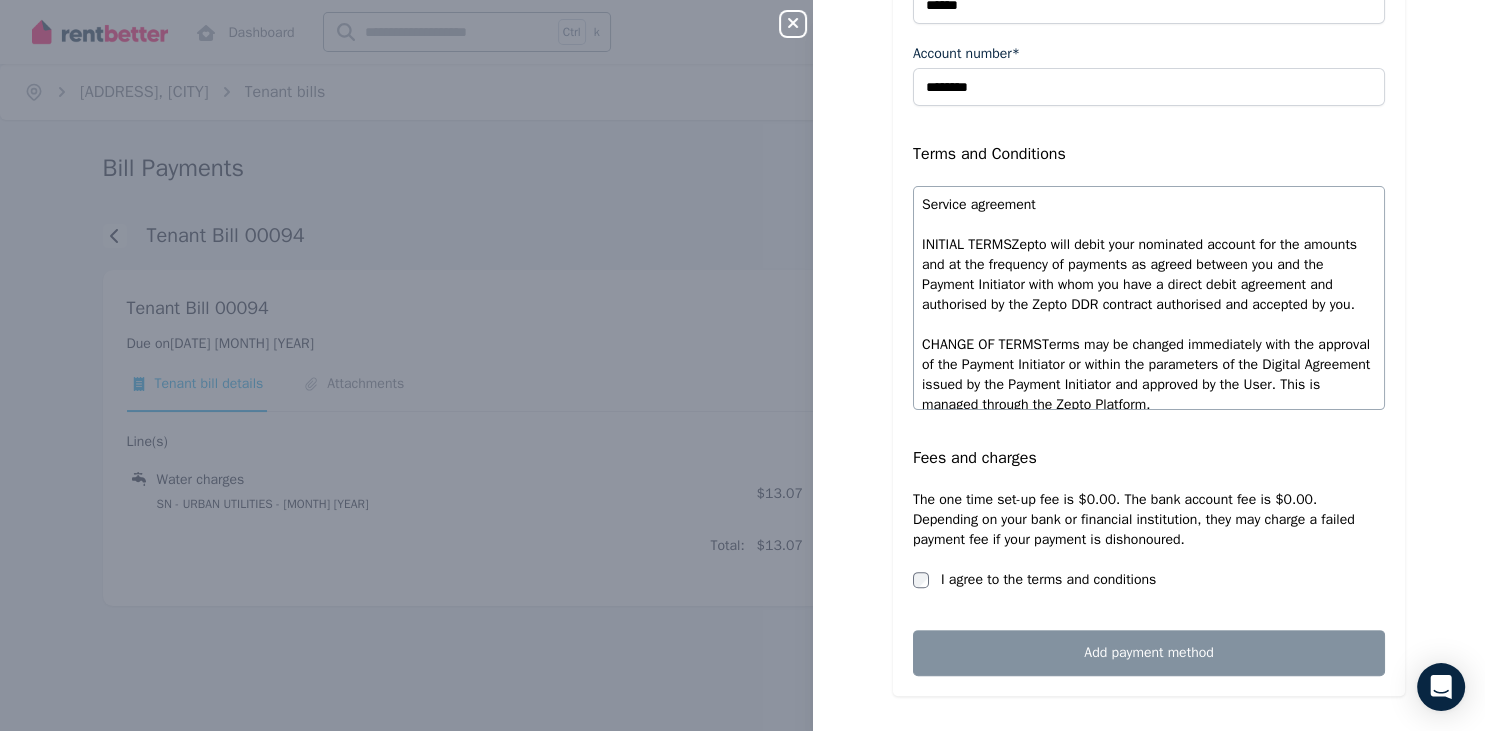 scroll, scrollTop: 454, scrollLeft: 0, axis: vertical 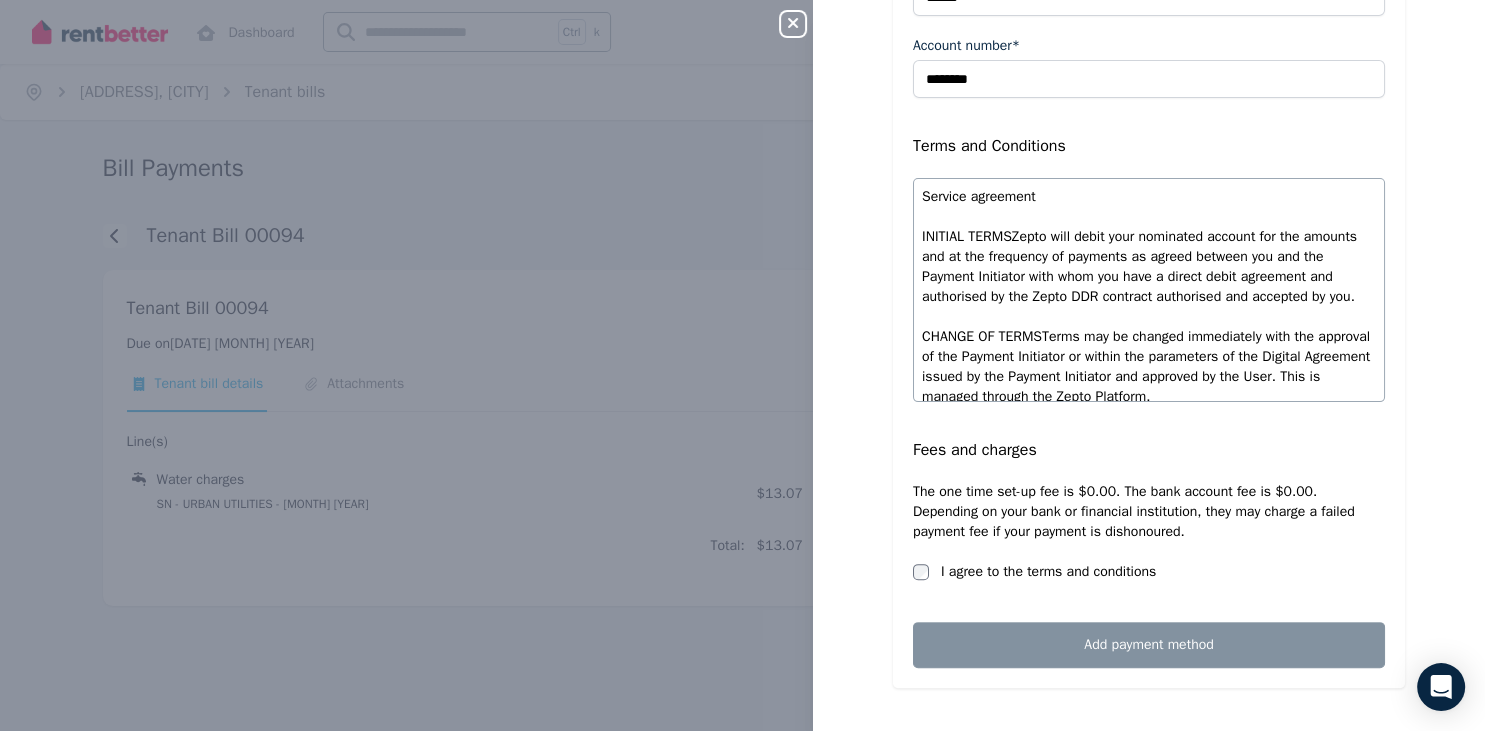 type on "**********" 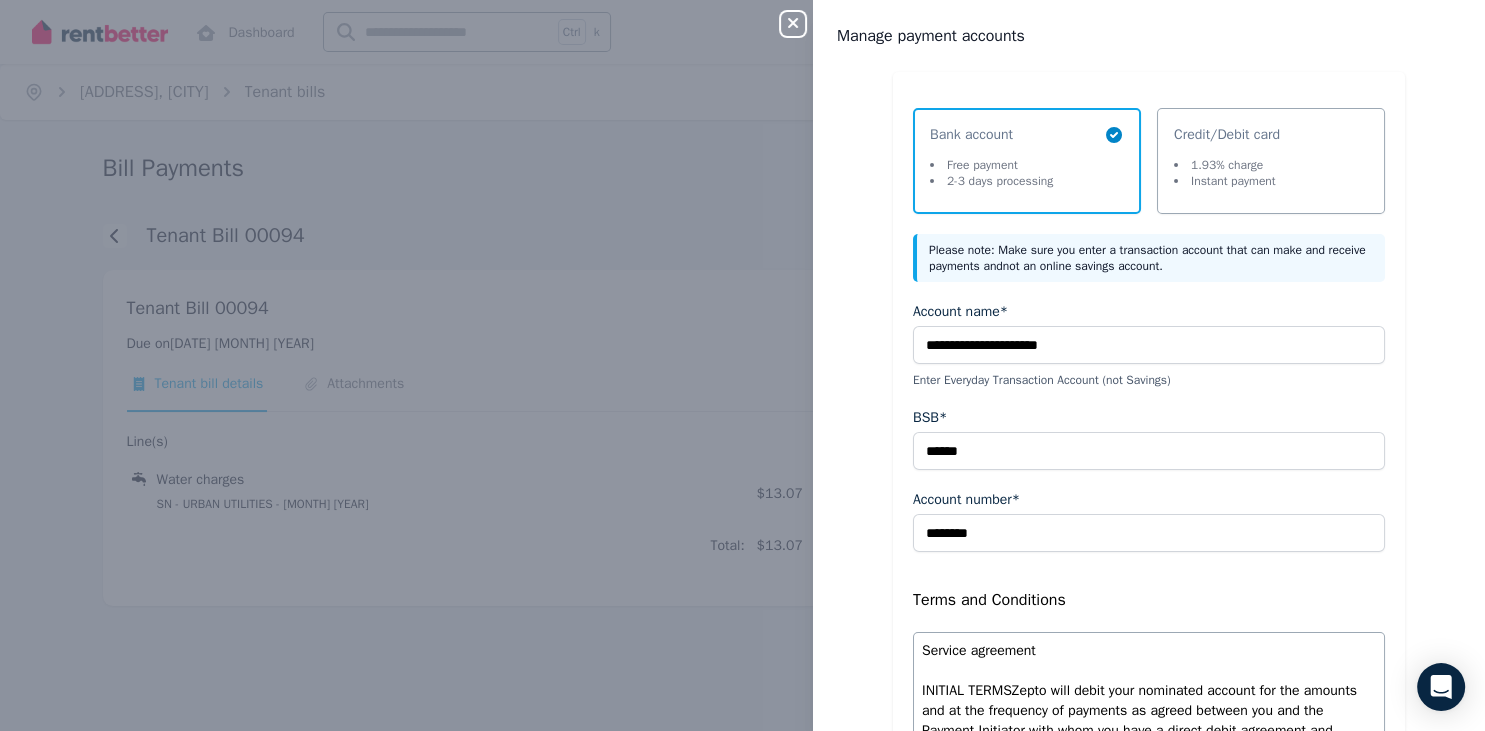 scroll, scrollTop: 454, scrollLeft: 0, axis: vertical 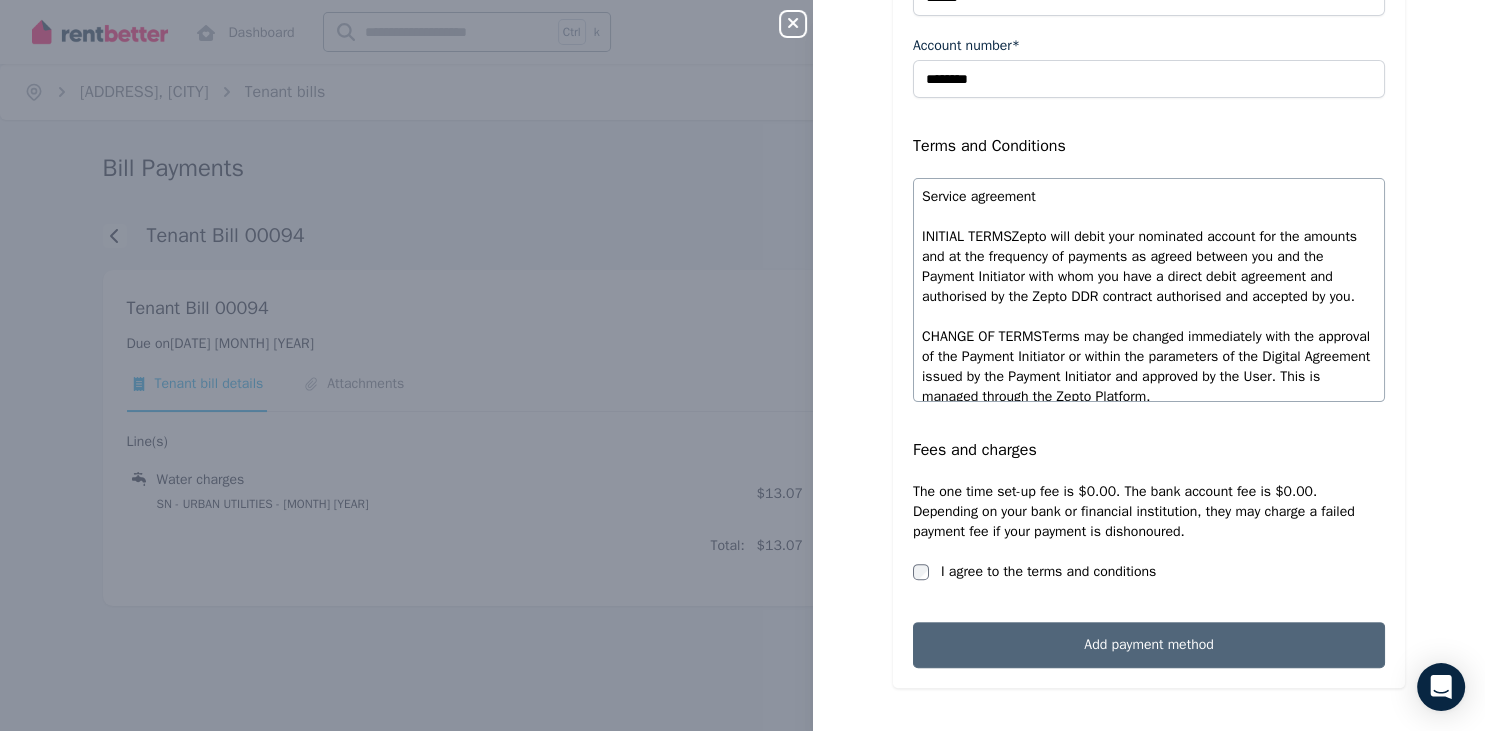 click on "Add payment method" at bounding box center [1149, 645] 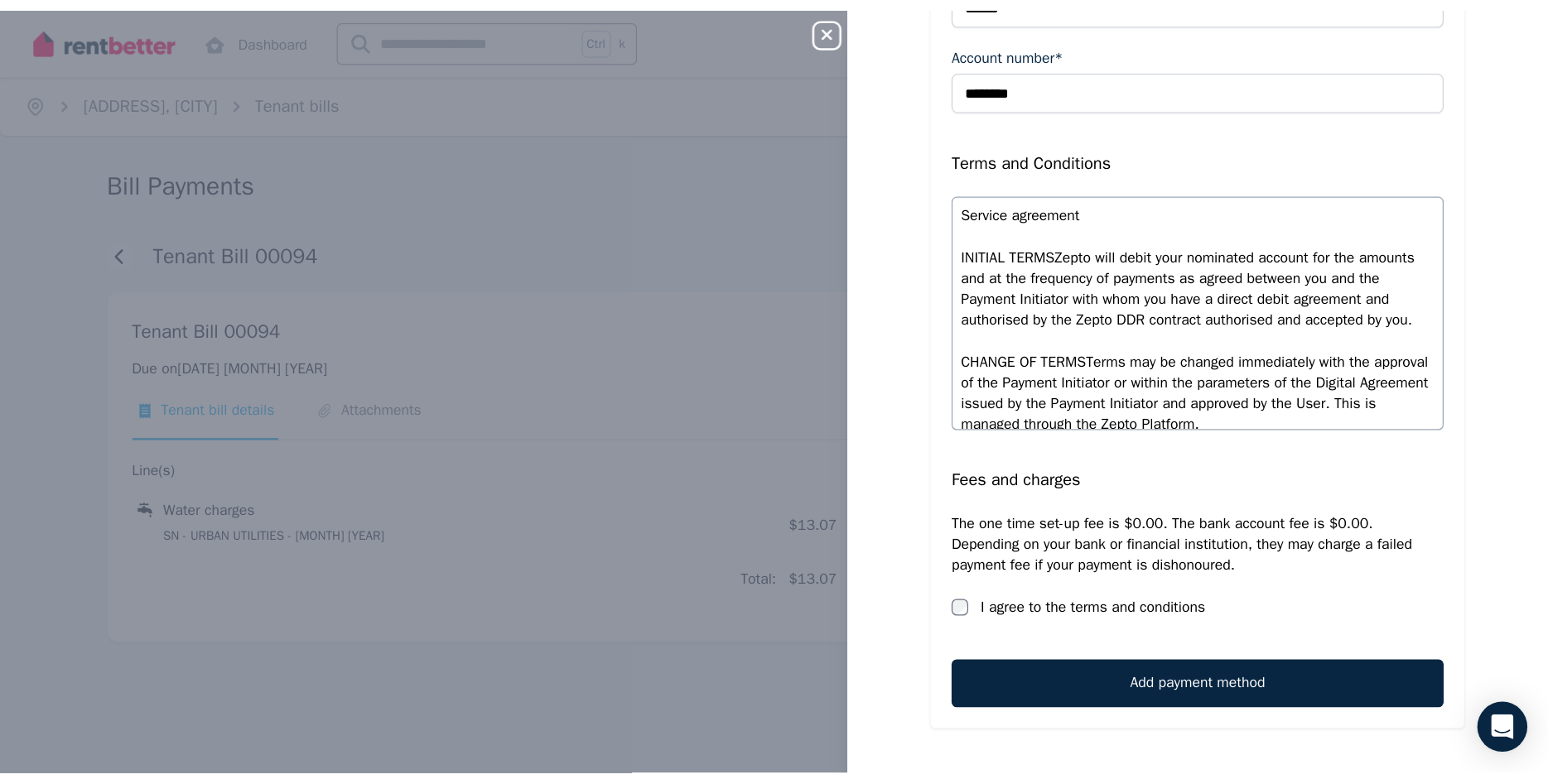 scroll, scrollTop: 0, scrollLeft: 0, axis: both 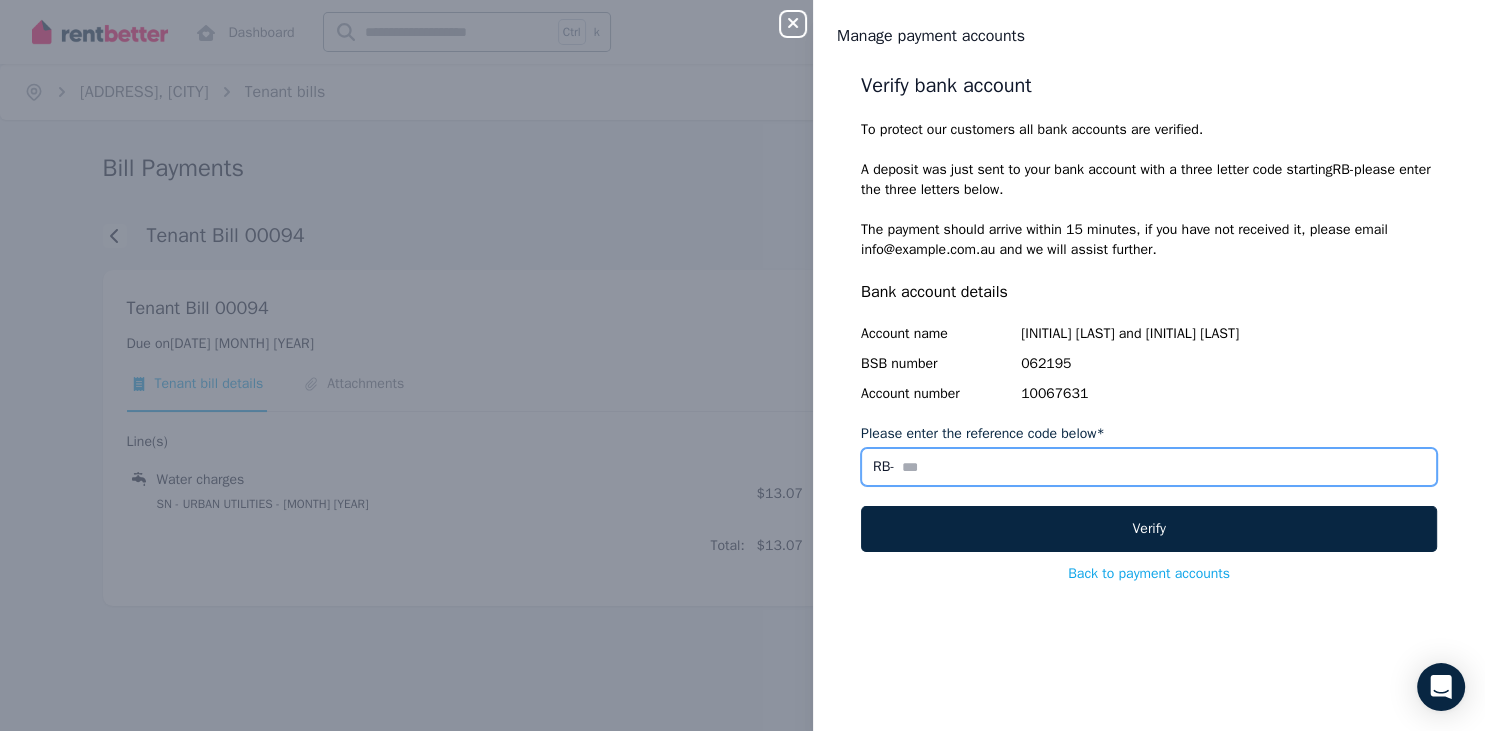 click on "Please enter the reference code below*" at bounding box center [1149, 467] 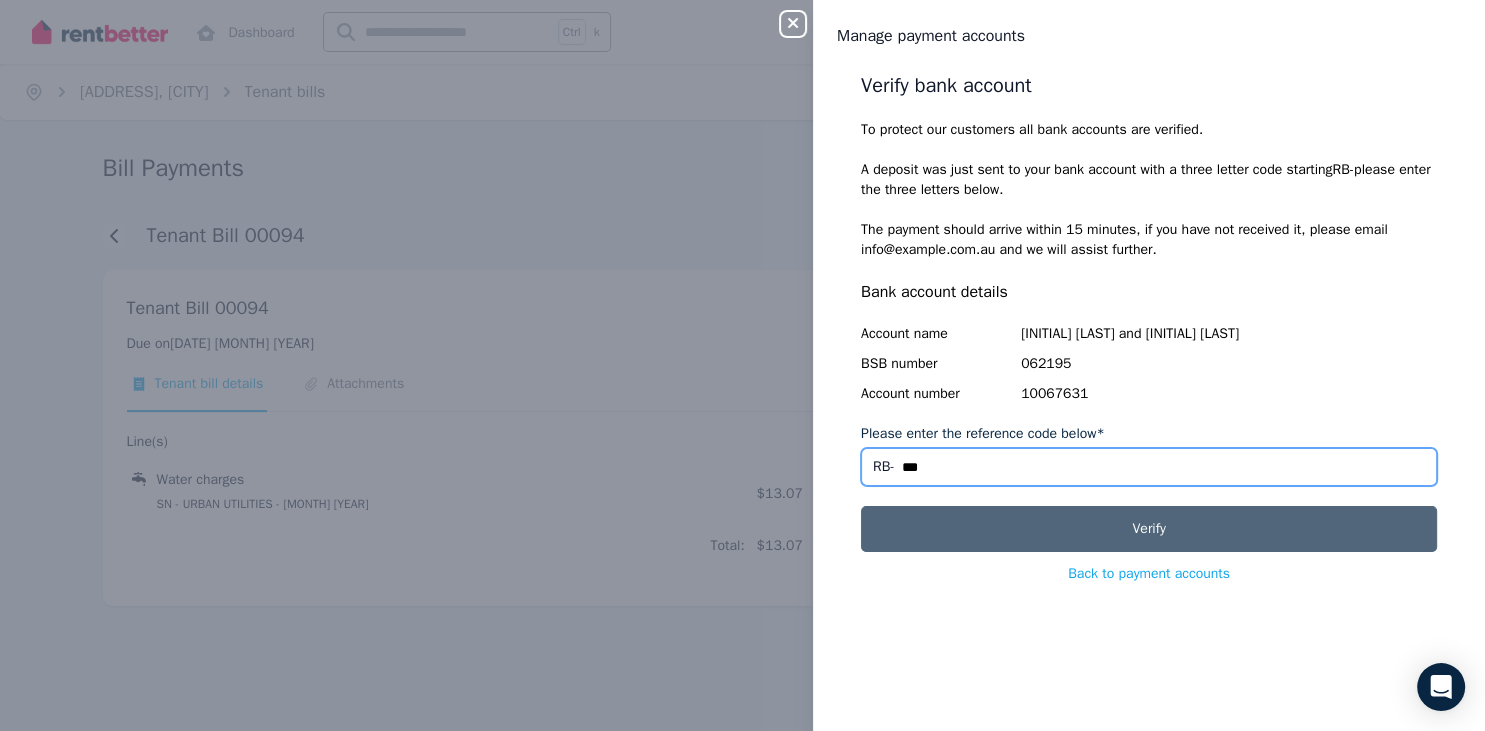 type on "***" 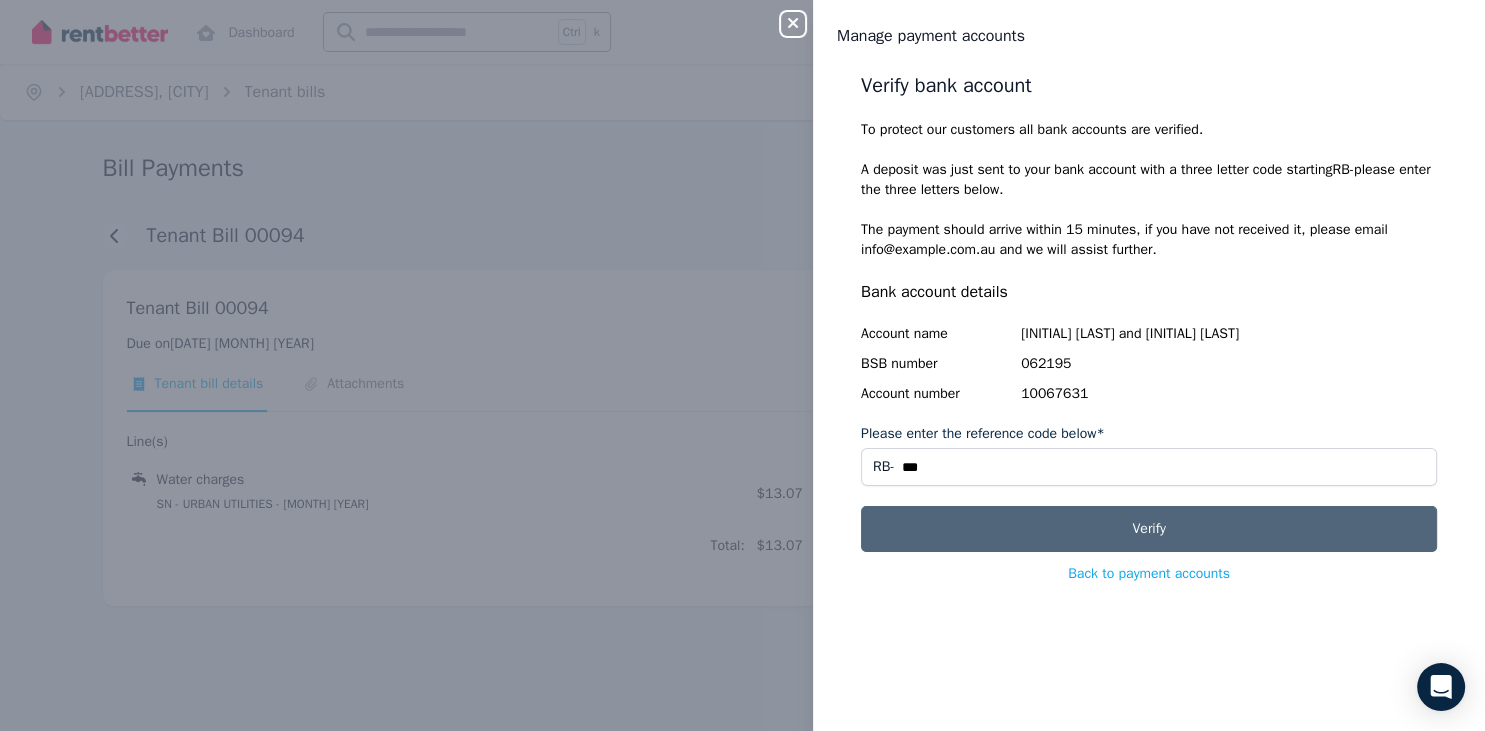 click on "Verify" at bounding box center [1149, 529] 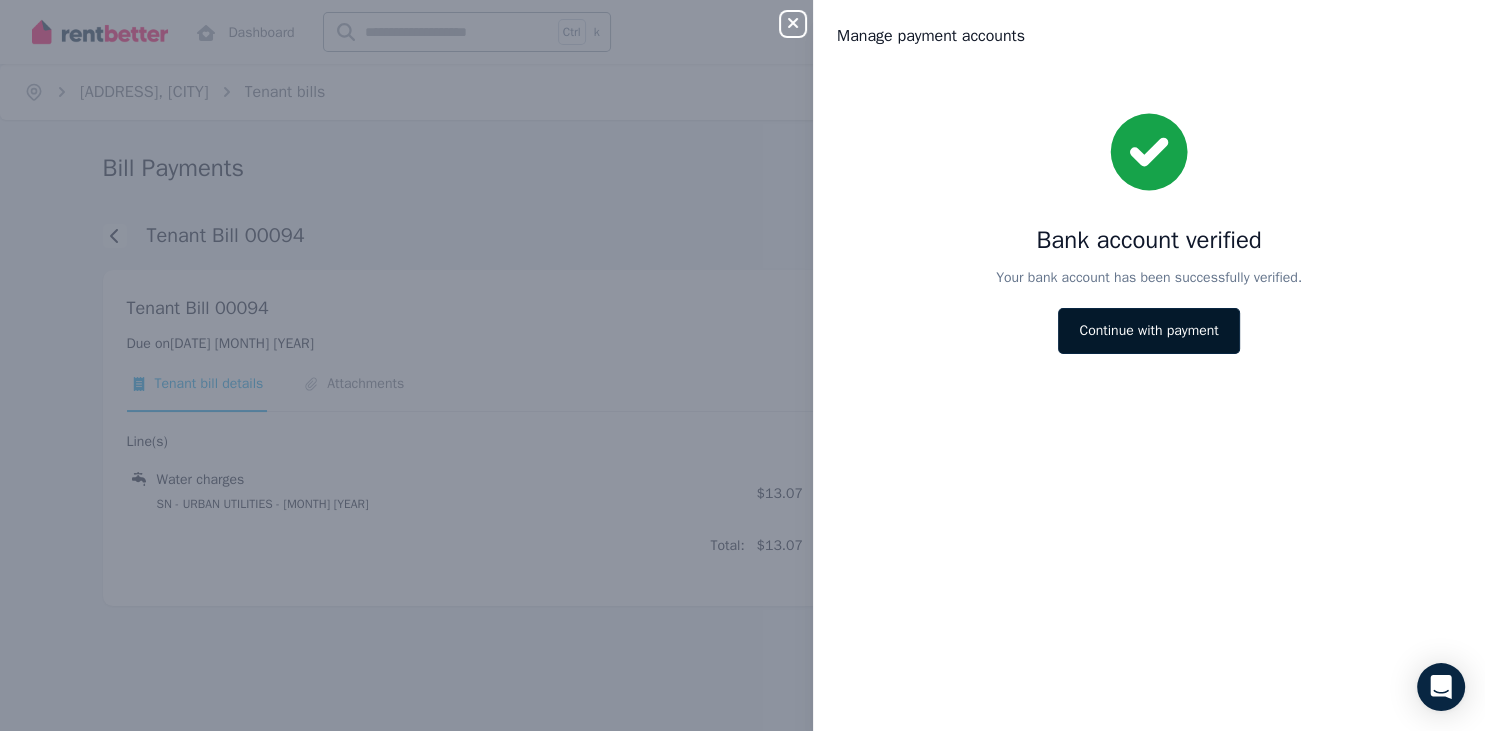 click on "Continue with payment" at bounding box center [1148, 331] 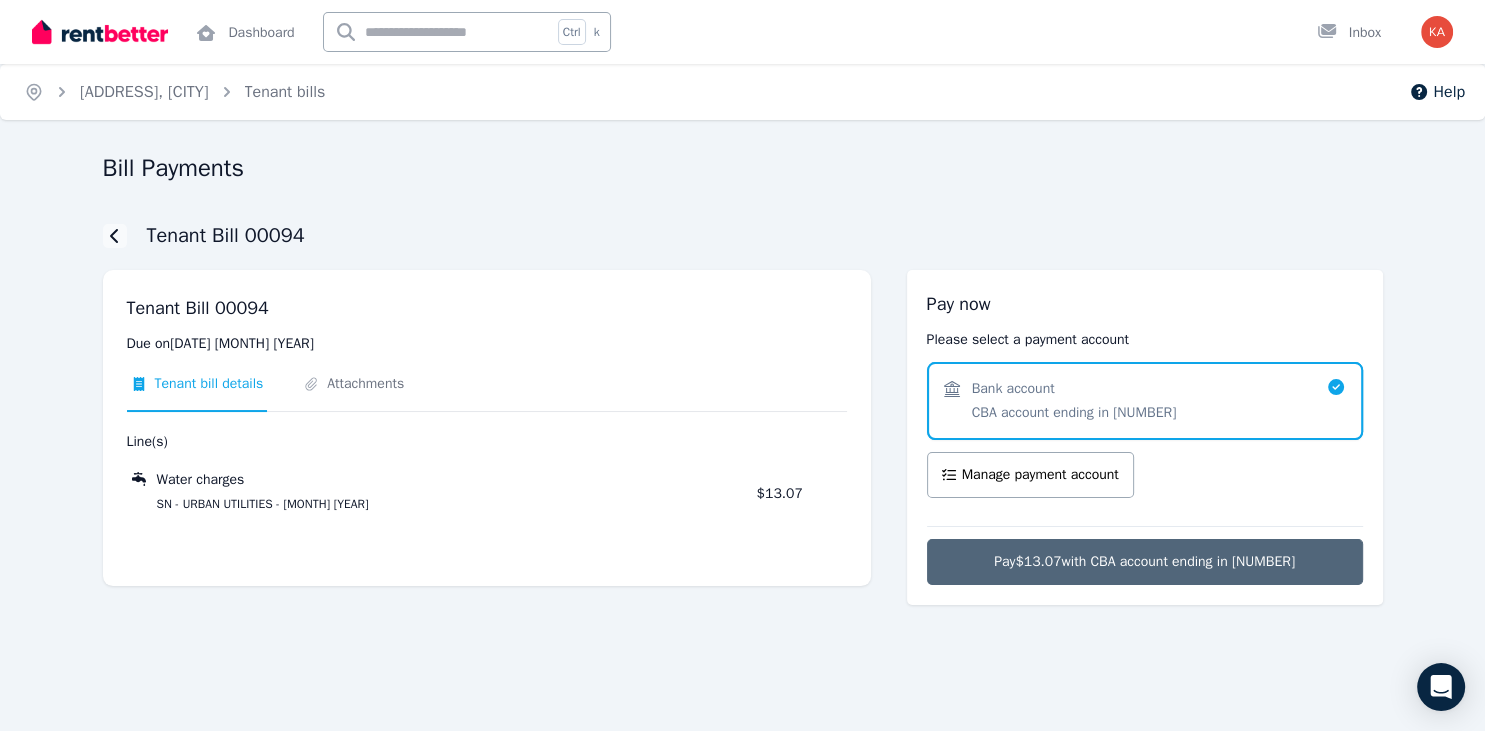 click on "Pay  $[AMOUNT]  with   CBA account ending in [NUMBER]" at bounding box center [1144, 562] 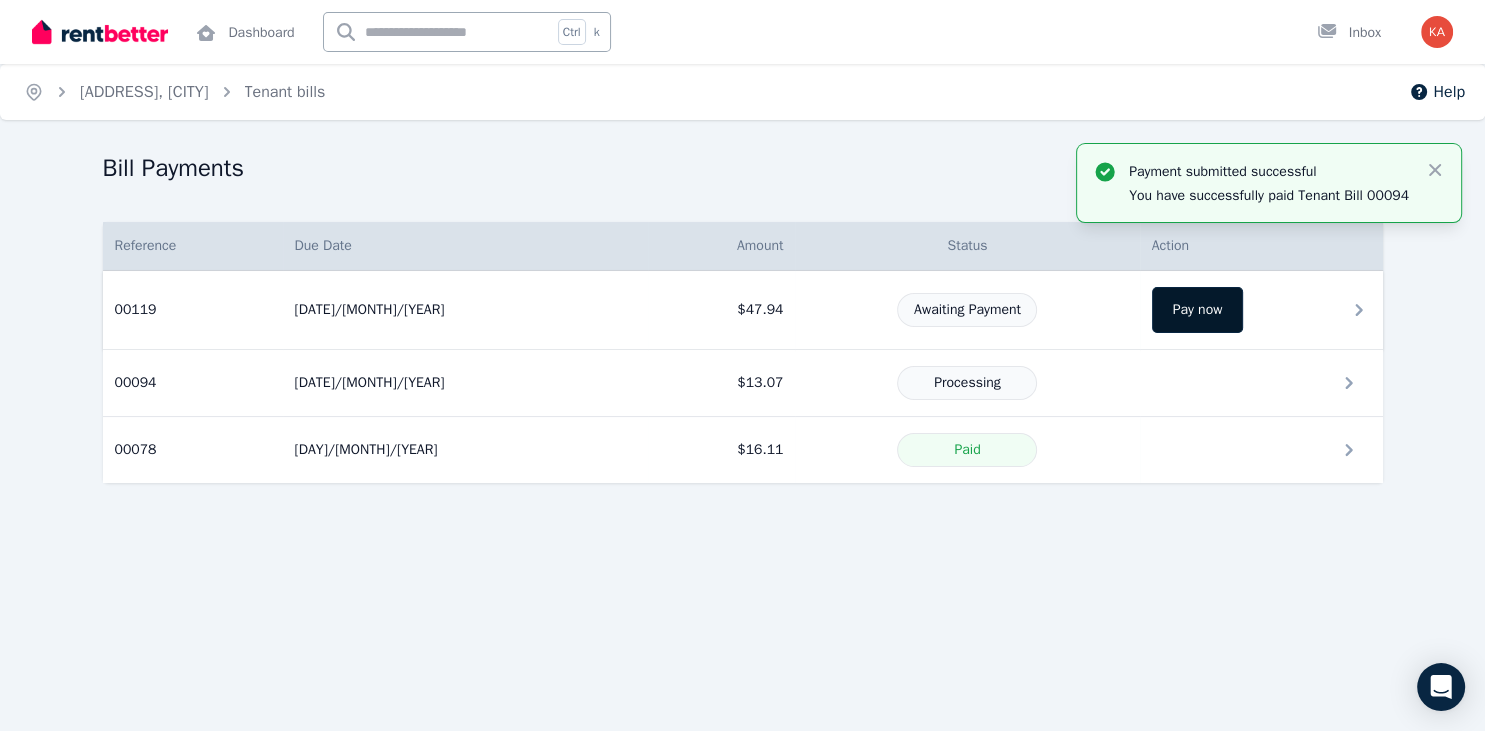 click on "Pay now" at bounding box center (1198, 310) 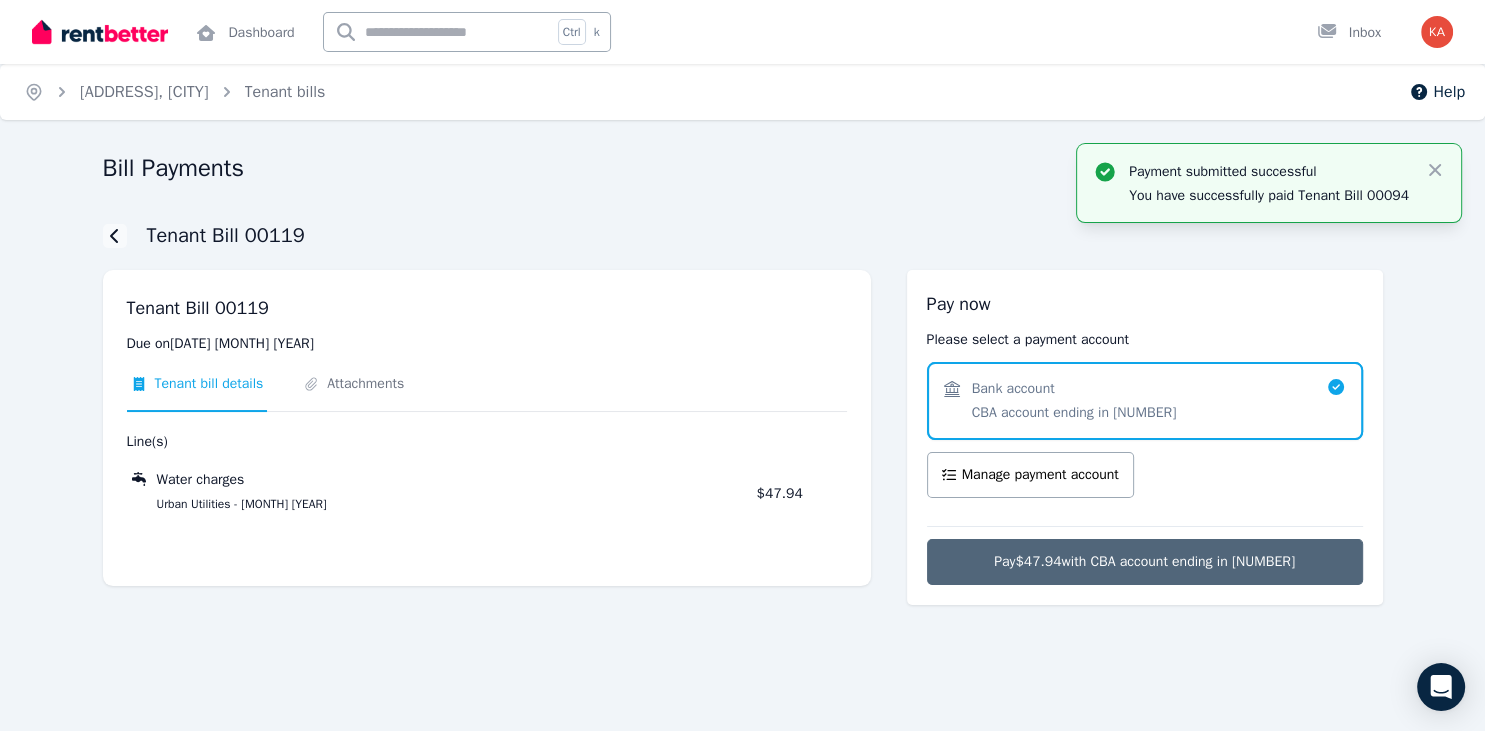 click on "Pay  $[AMOUNT]  with   CBA account ending in [NUMBER]" at bounding box center [1144, 562] 